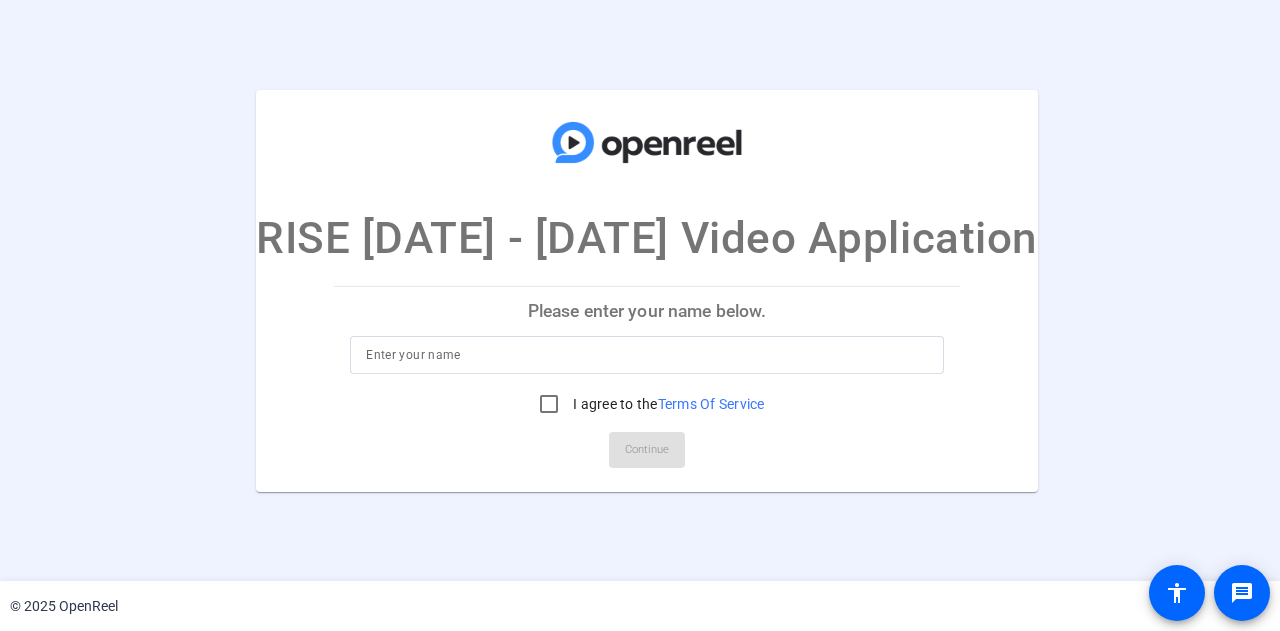 scroll, scrollTop: 0, scrollLeft: 0, axis: both 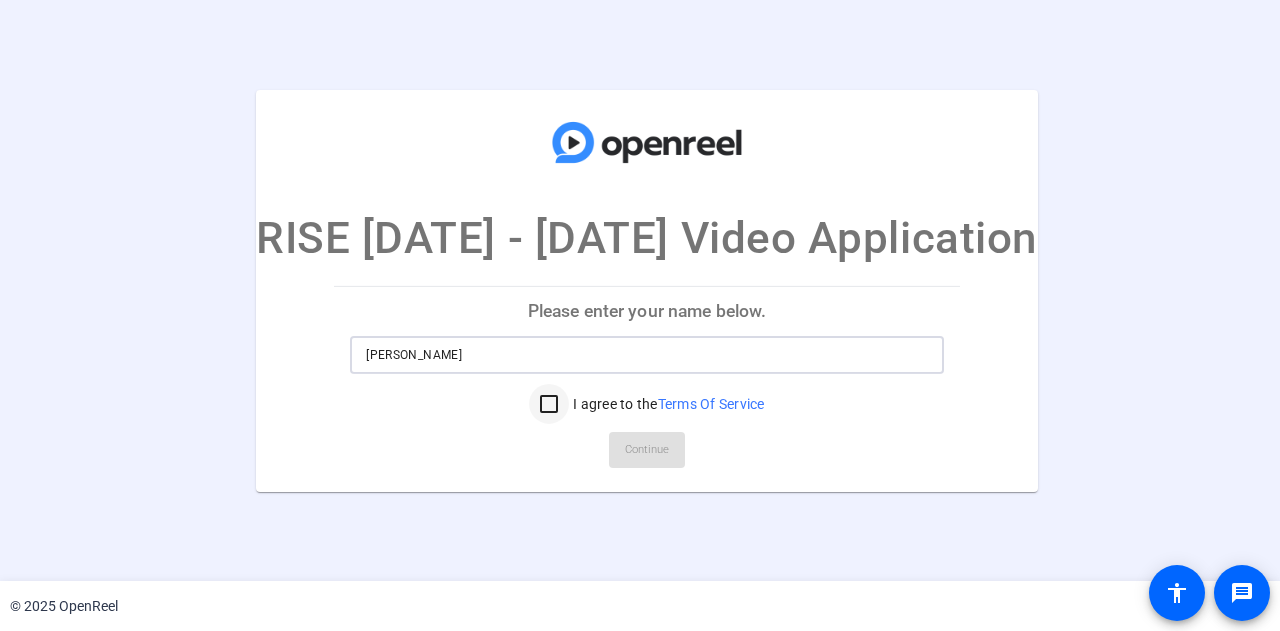 type on "[PERSON_NAME]" 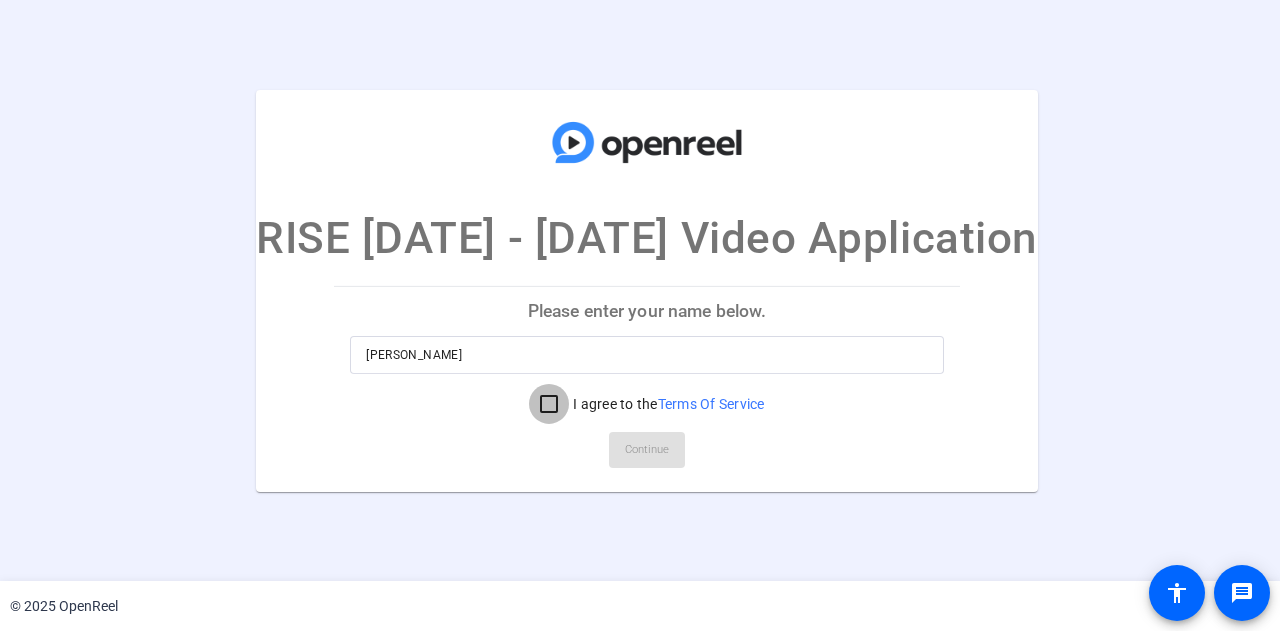 click on "I agree to the  Terms Of Service" at bounding box center [549, 404] 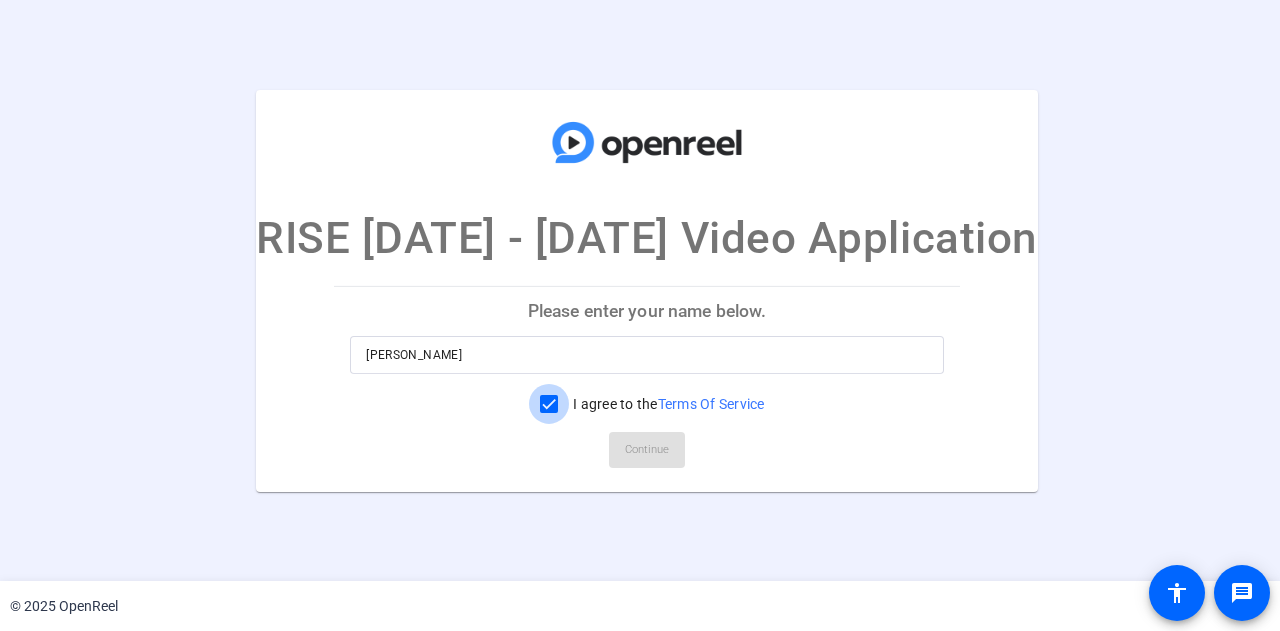 checkbox on "true" 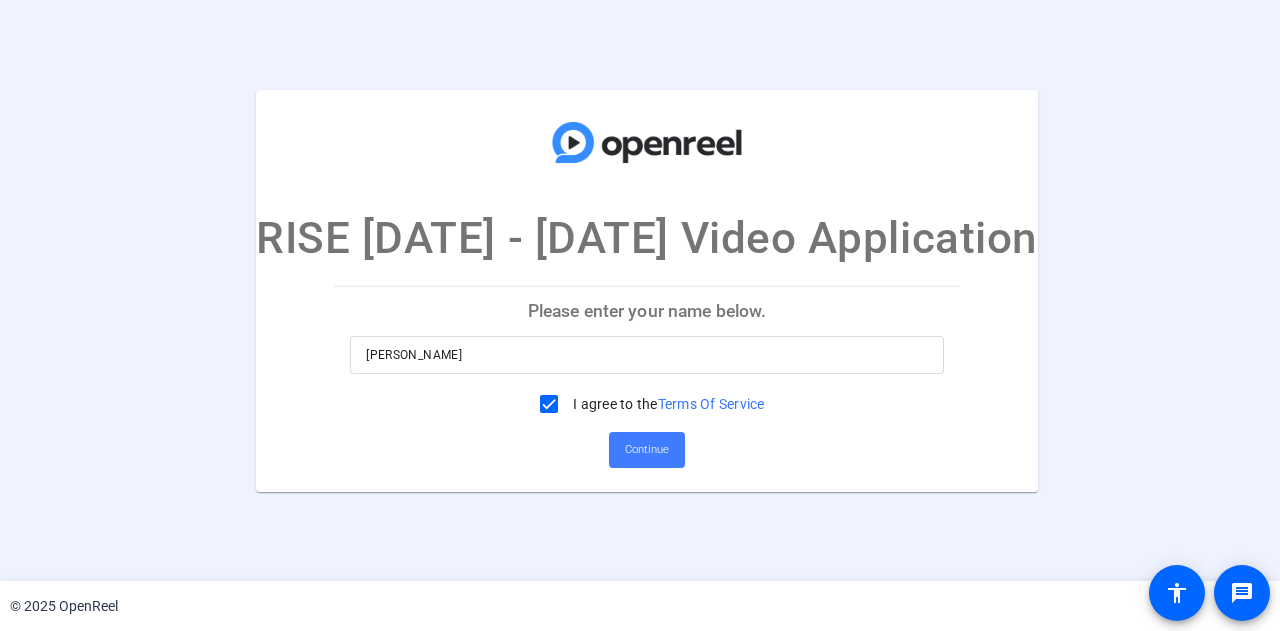 click on "Continue" 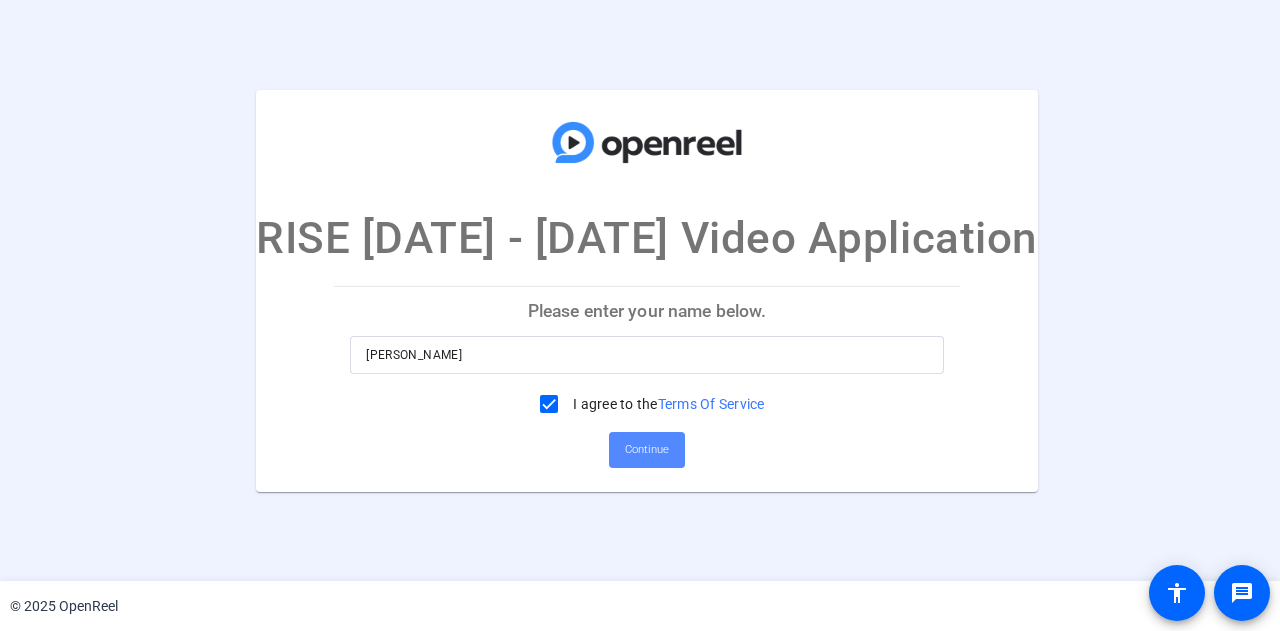 click on "Continue" 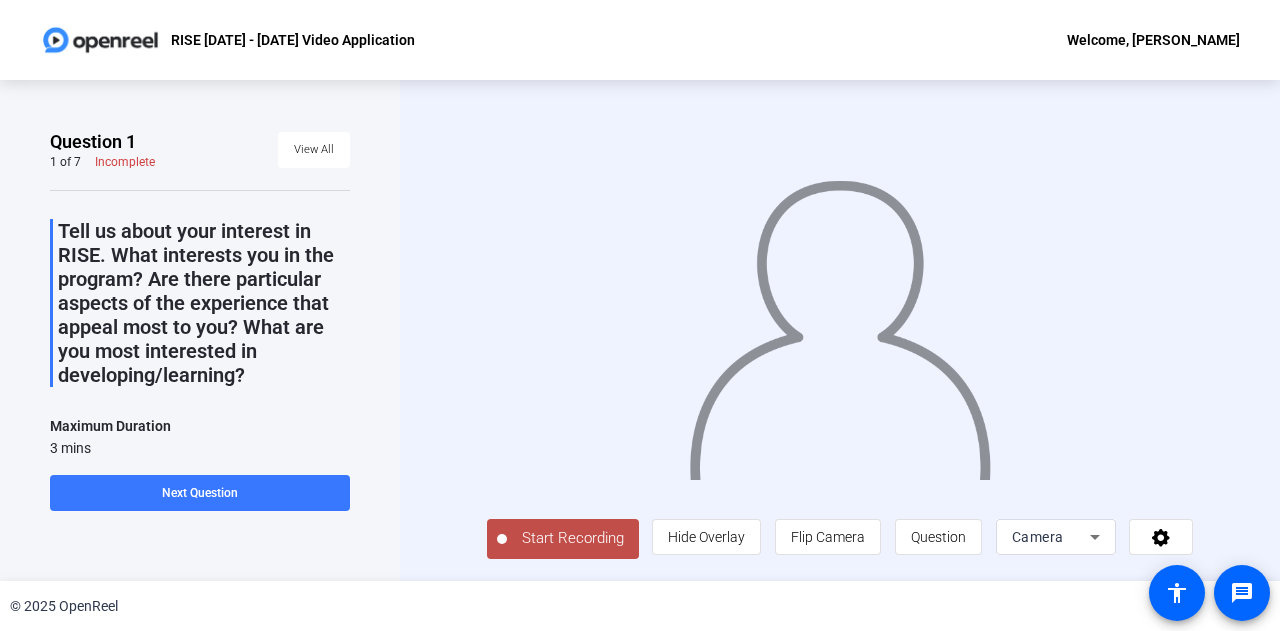 click on "Start Recording" 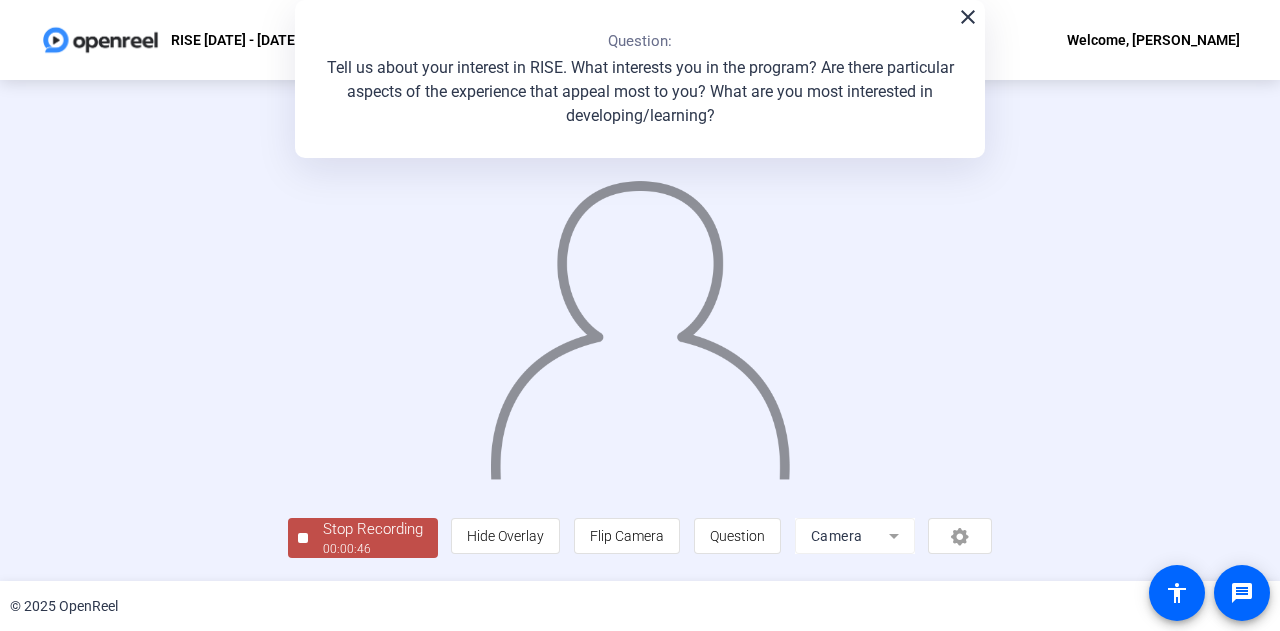 click on "Stop Recording" 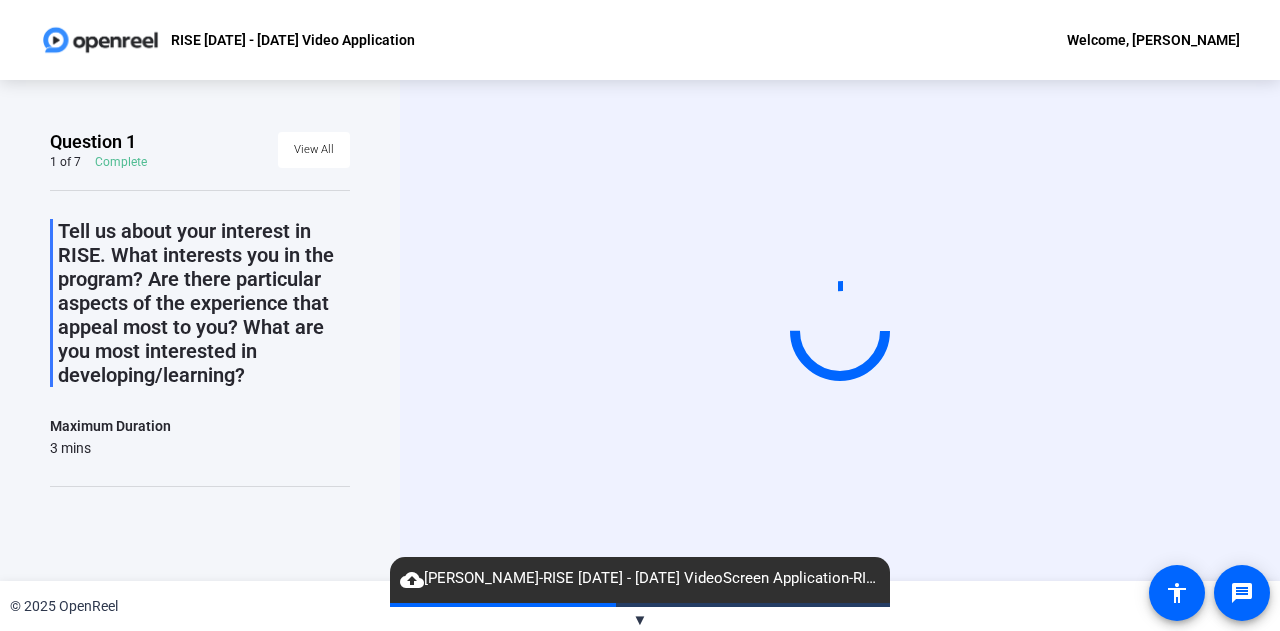 click on "▼" 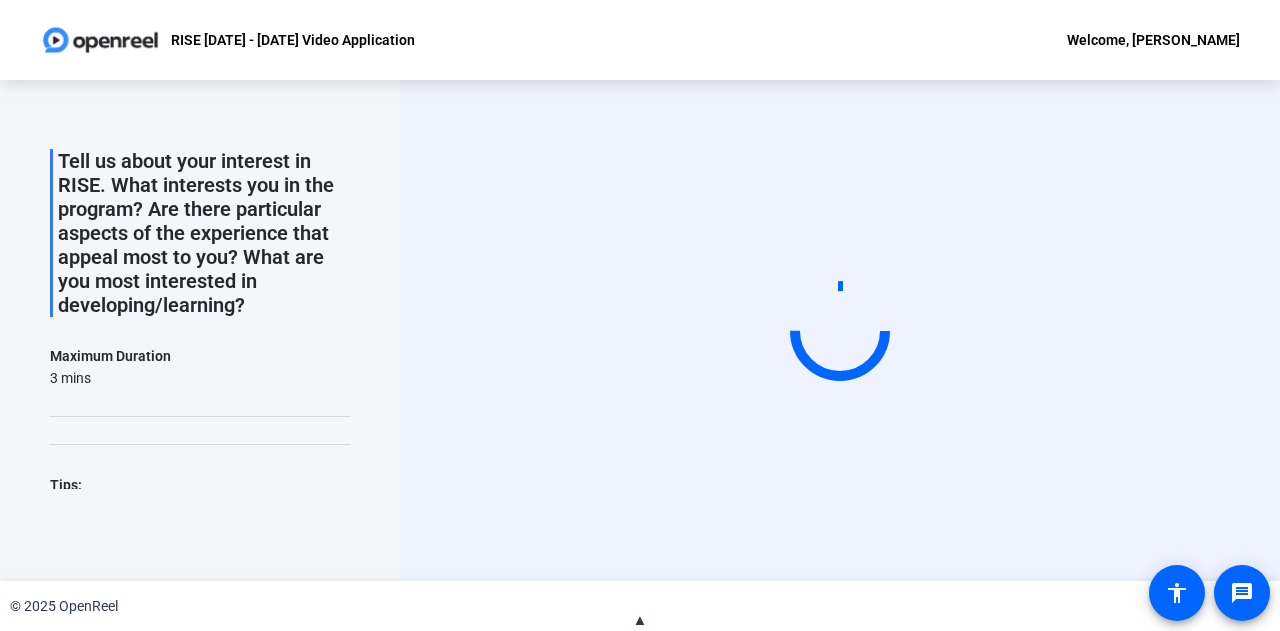 scroll, scrollTop: 0, scrollLeft: 0, axis: both 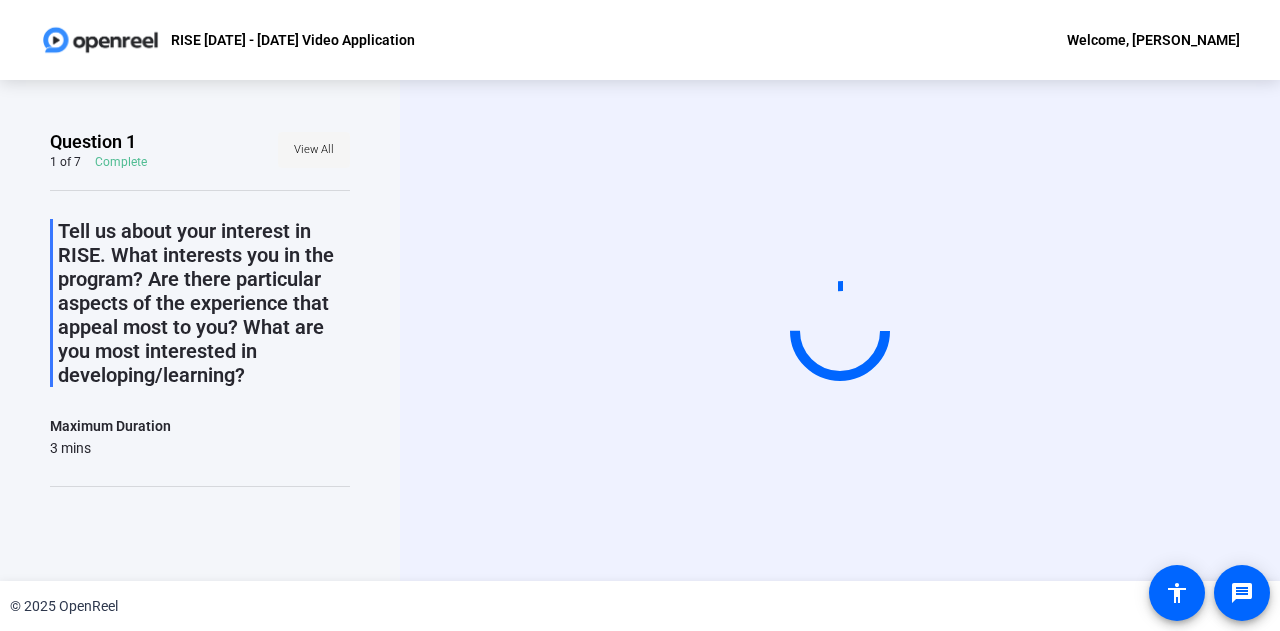 click on "View All" 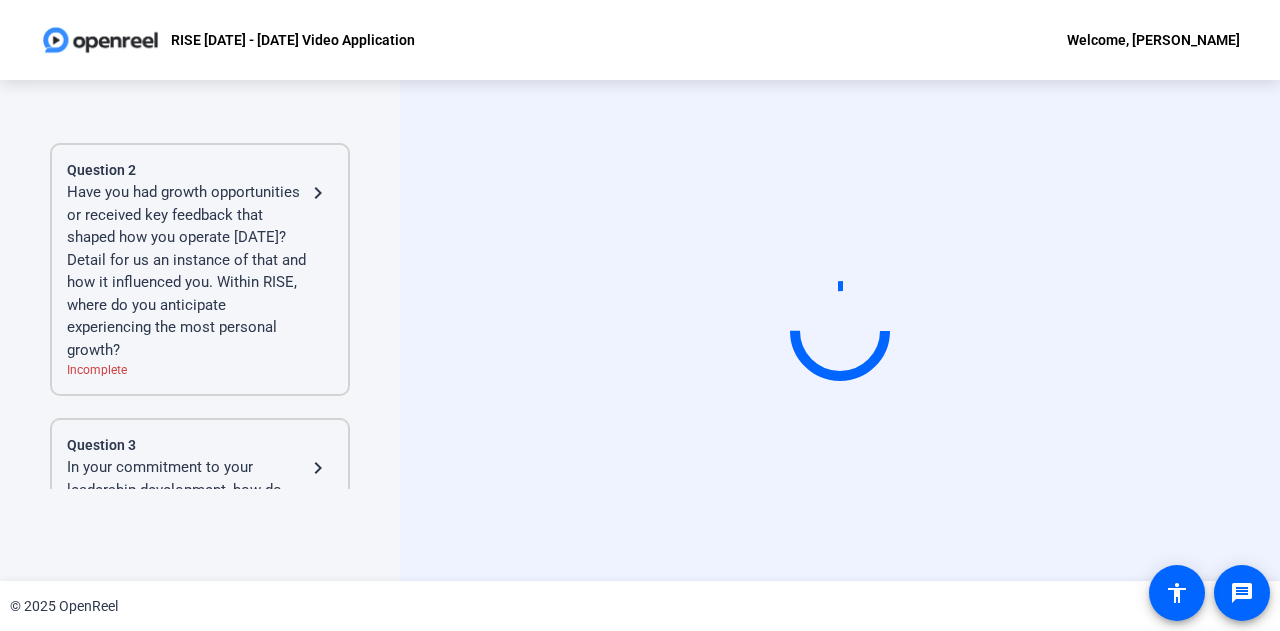 scroll, scrollTop: 300, scrollLeft: 0, axis: vertical 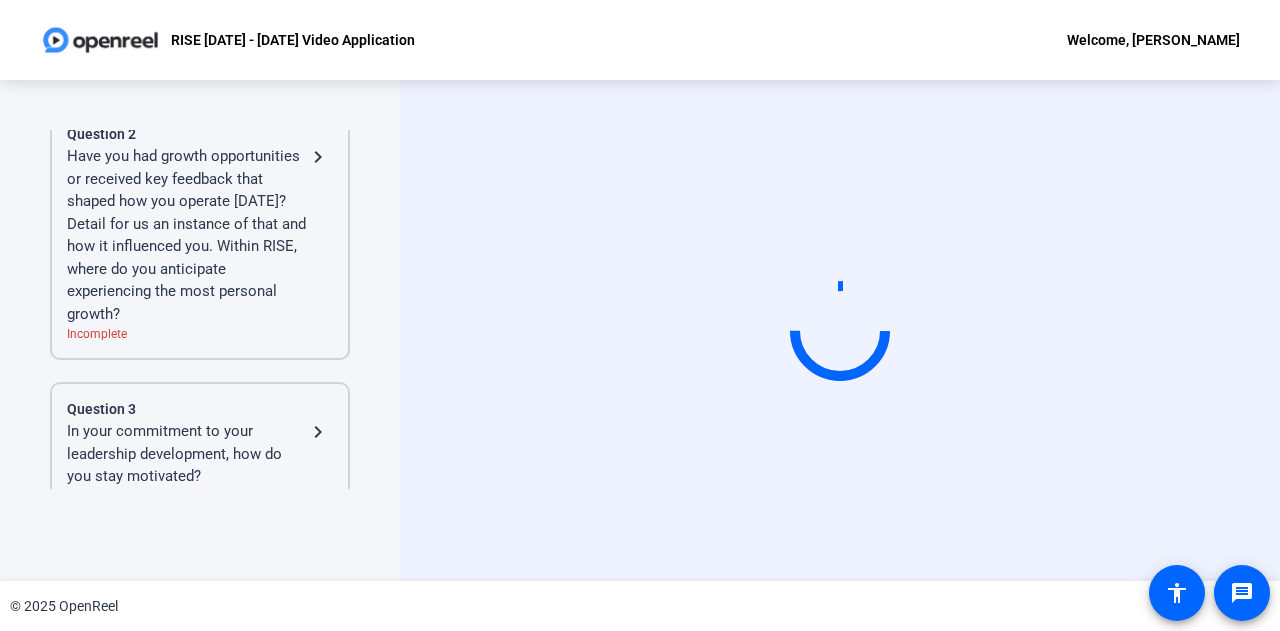 click on "Have you had growth opportunities or received key feedback that shaped how you operate [DATE]? Detail for us an instance of that and how it influenced you. Within RISE, where do you anticipate experiencing the most personal growth?" 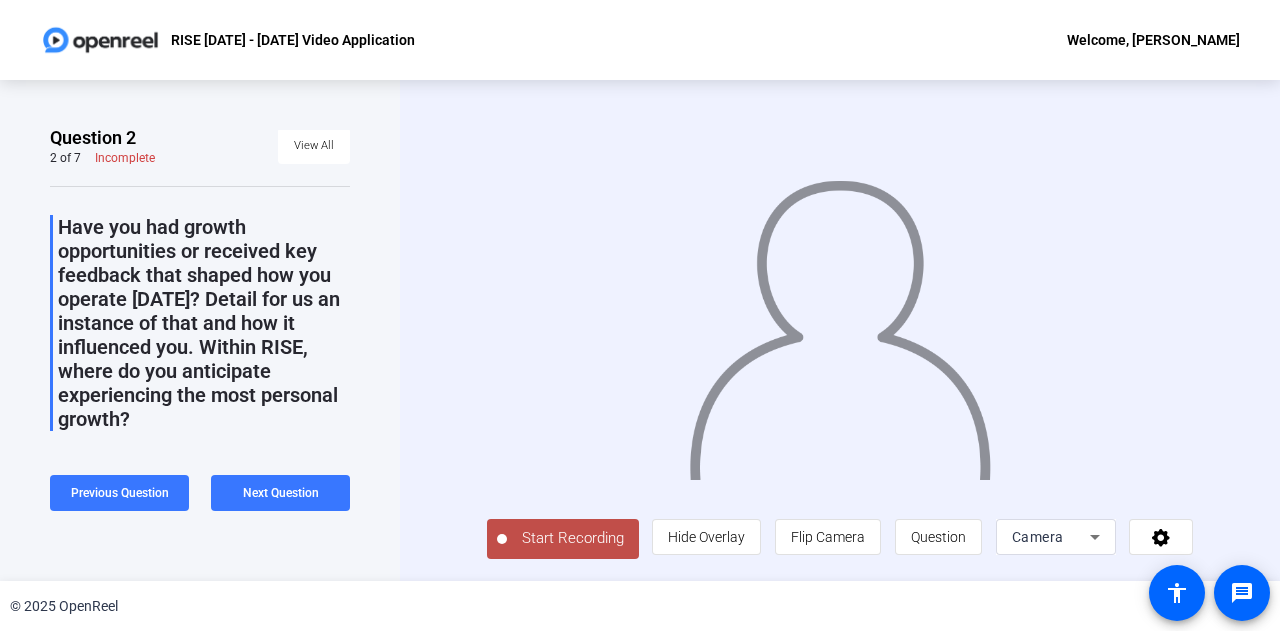 scroll, scrollTop: 0, scrollLeft: 0, axis: both 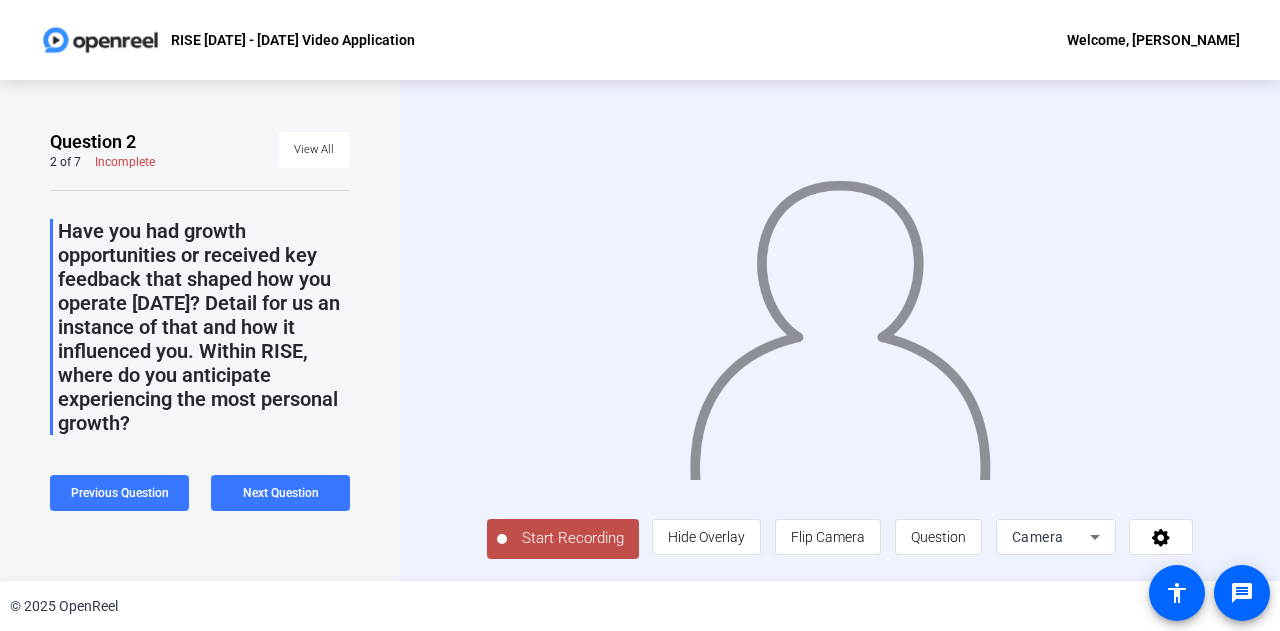 click on "Start Recording" 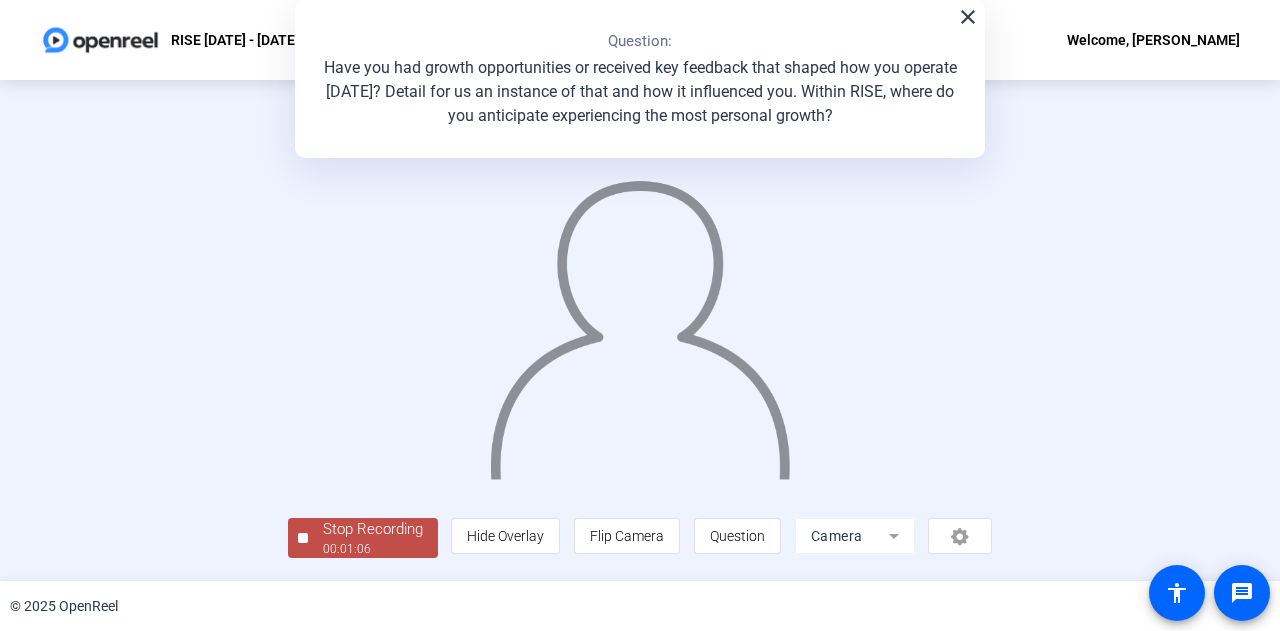 scroll, scrollTop: 100, scrollLeft: 0, axis: vertical 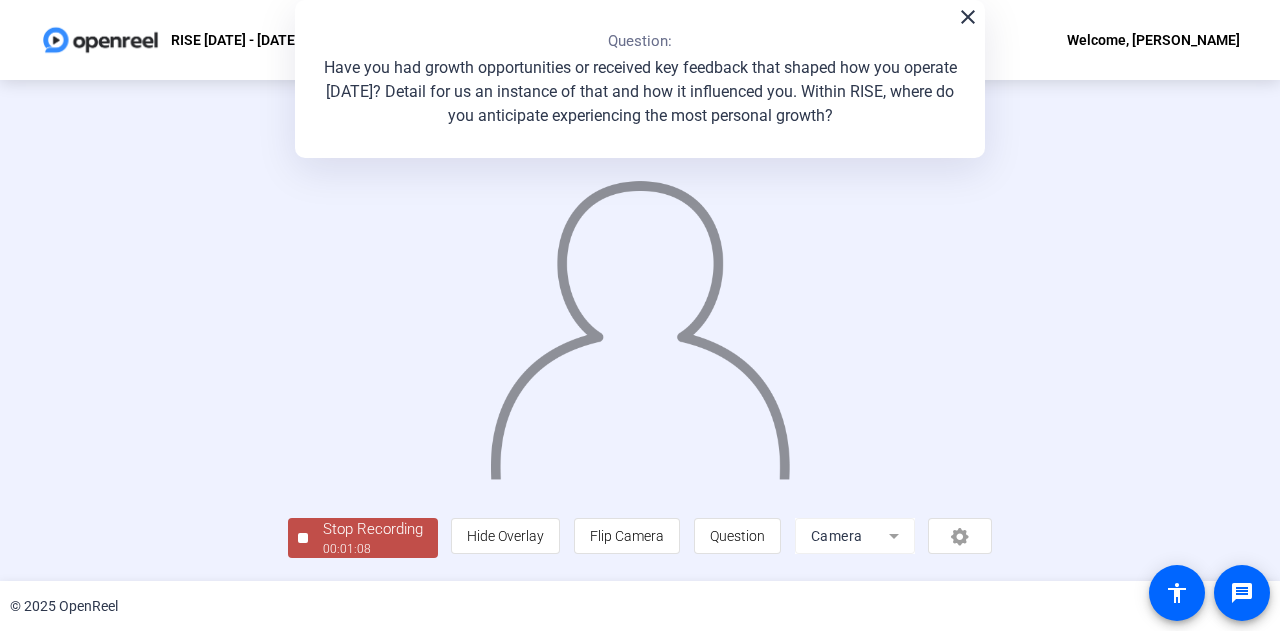 click on "Stop Recording" 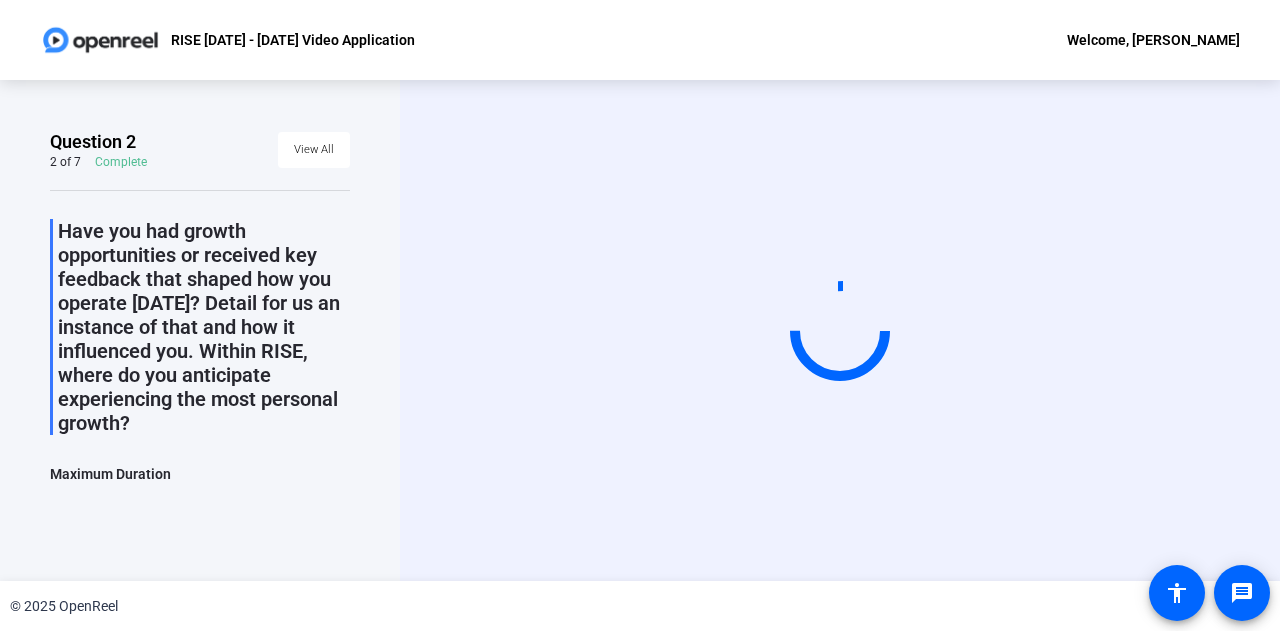 scroll, scrollTop: 0, scrollLeft: 0, axis: both 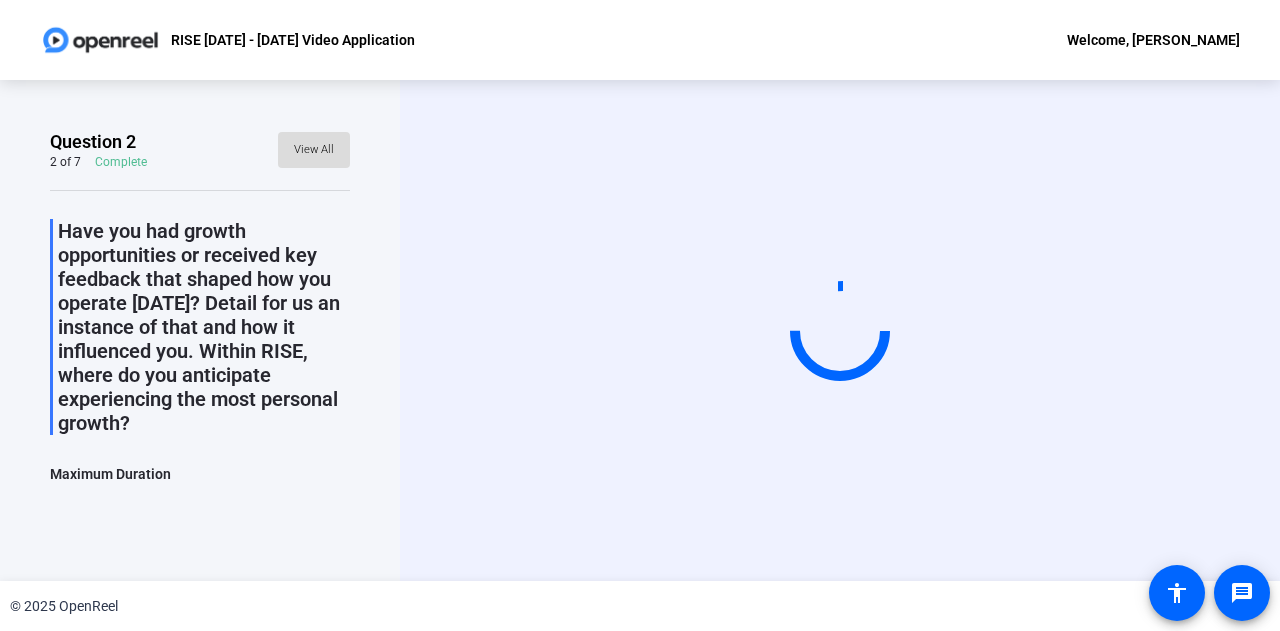 click on "View All" 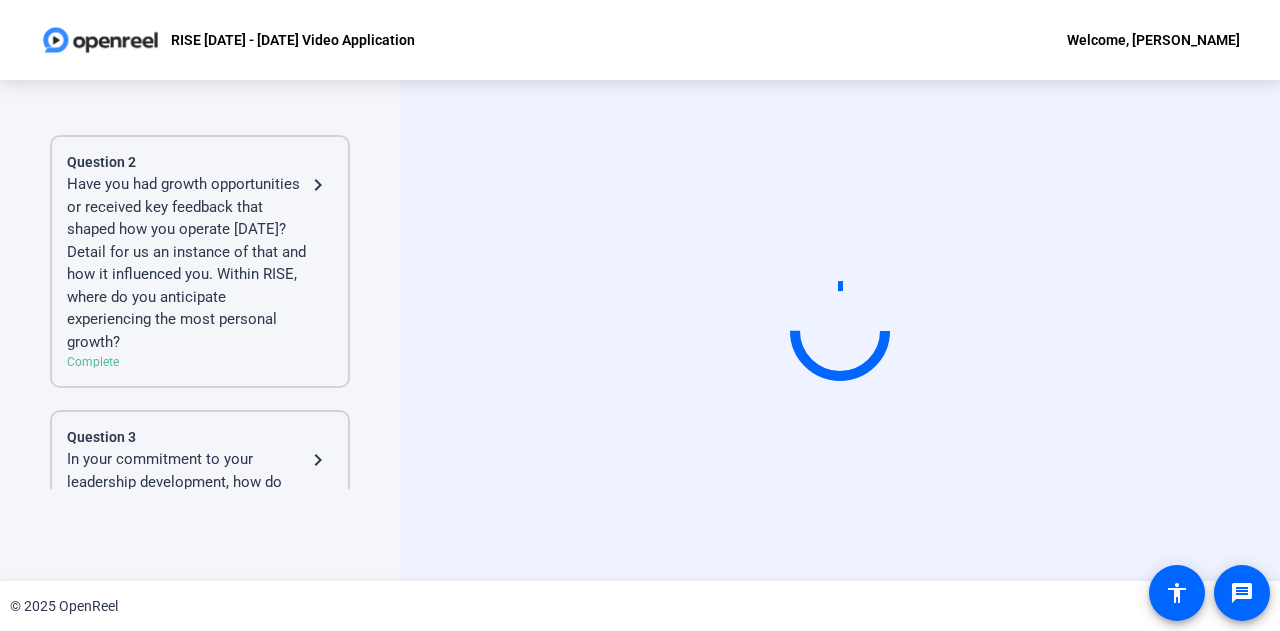scroll, scrollTop: 400, scrollLeft: 0, axis: vertical 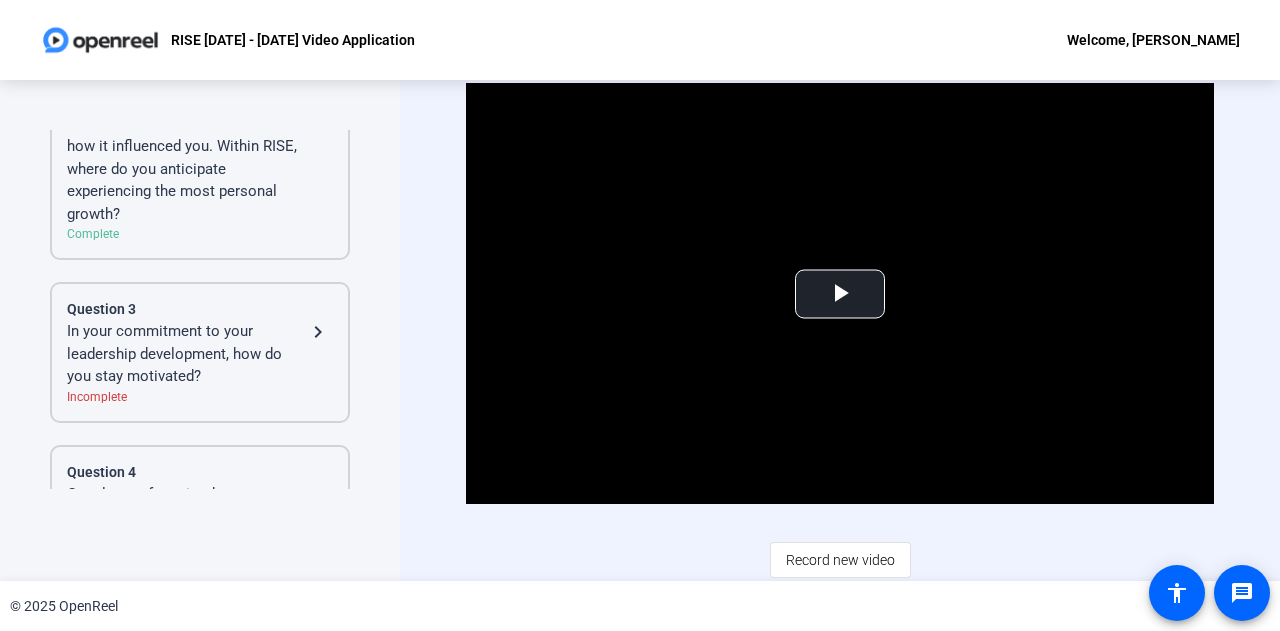 click on "navigate_next" 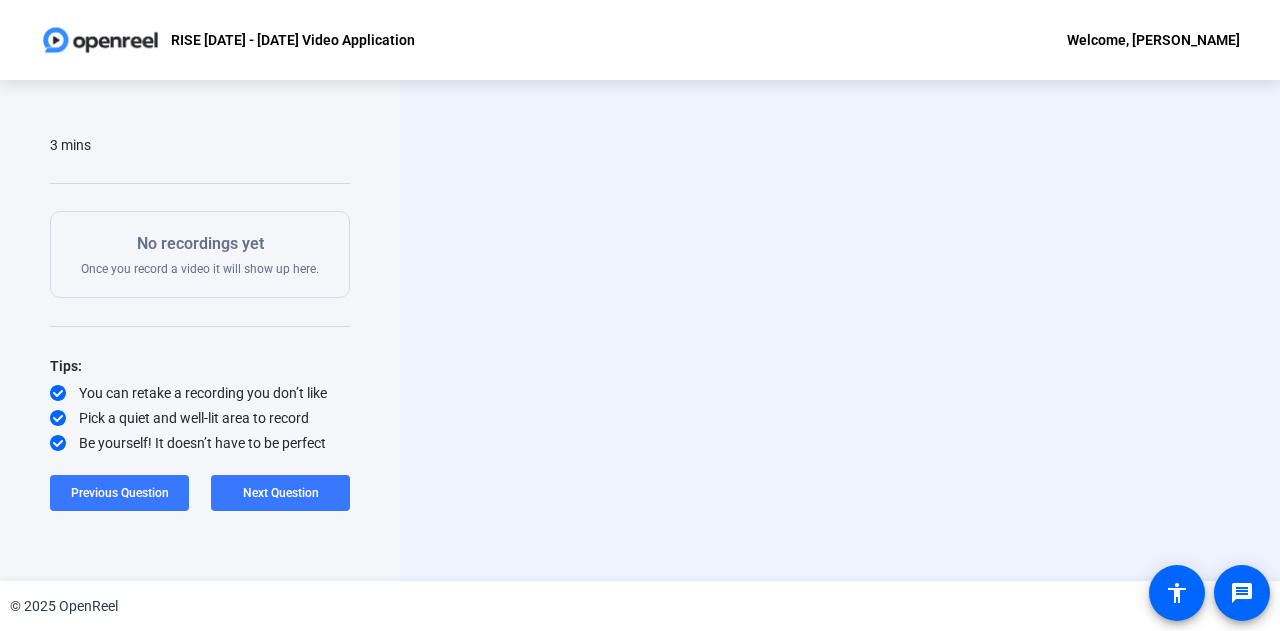scroll, scrollTop: 205, scrollLeft: 0, axis: vertical 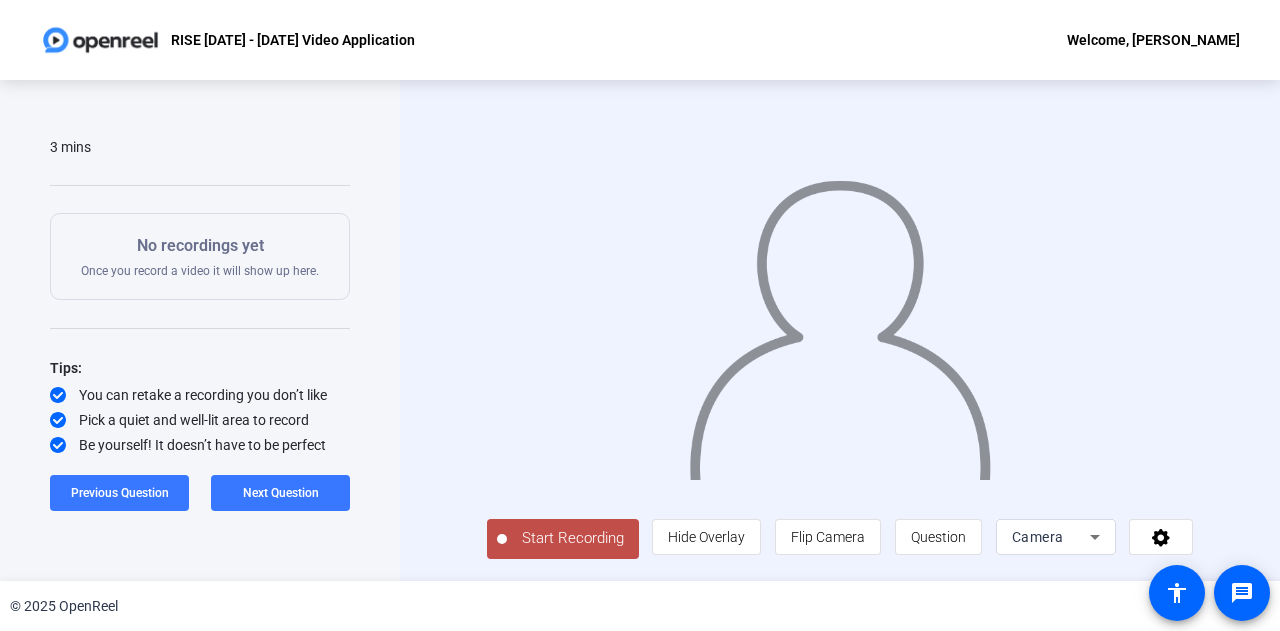 click on "Start Recording" 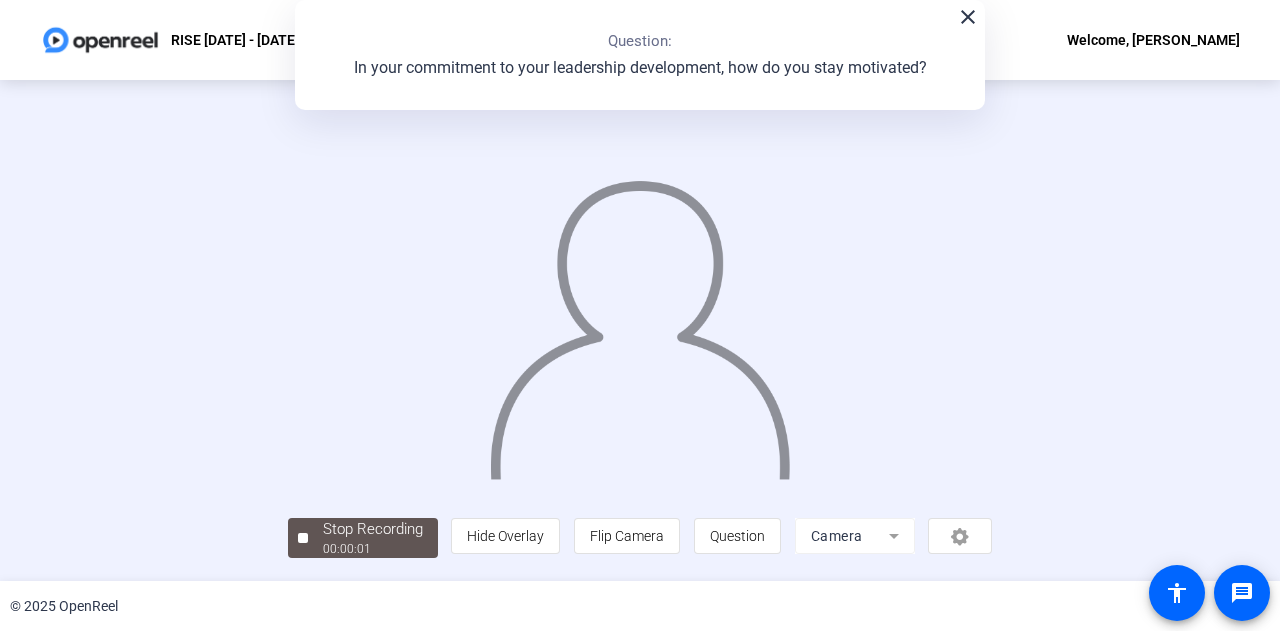 scroll, scrollTop: 100, scrollLeft: 0, axis: vertical 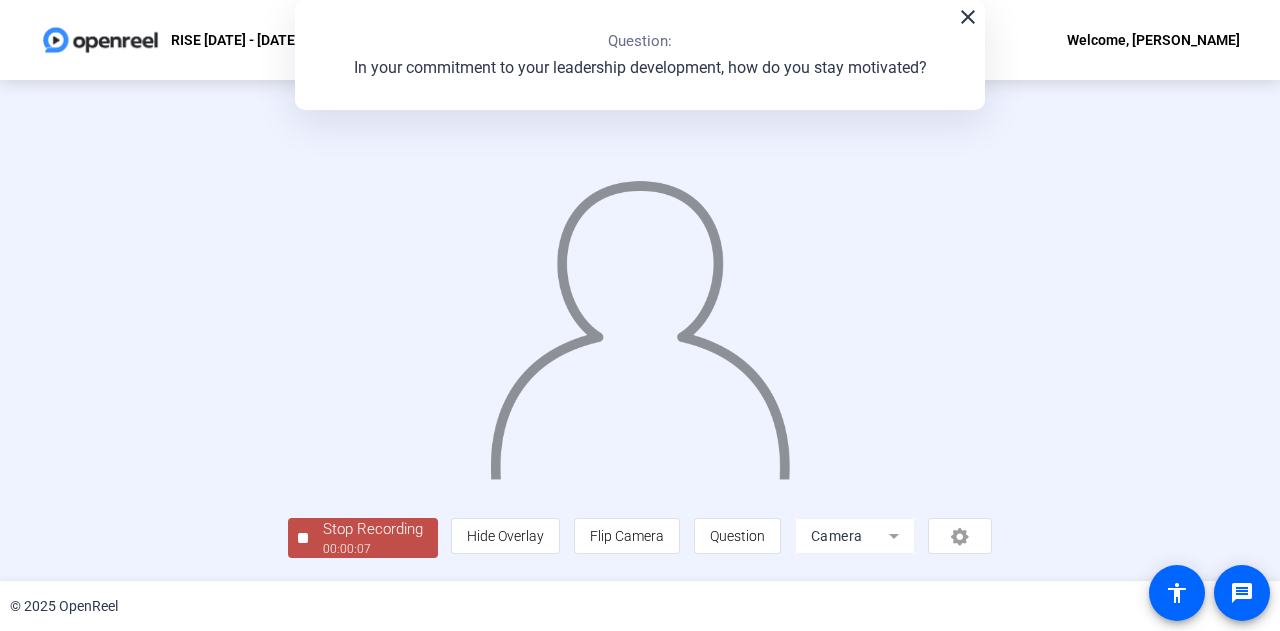 click on "Stop Recording  00:00:07" 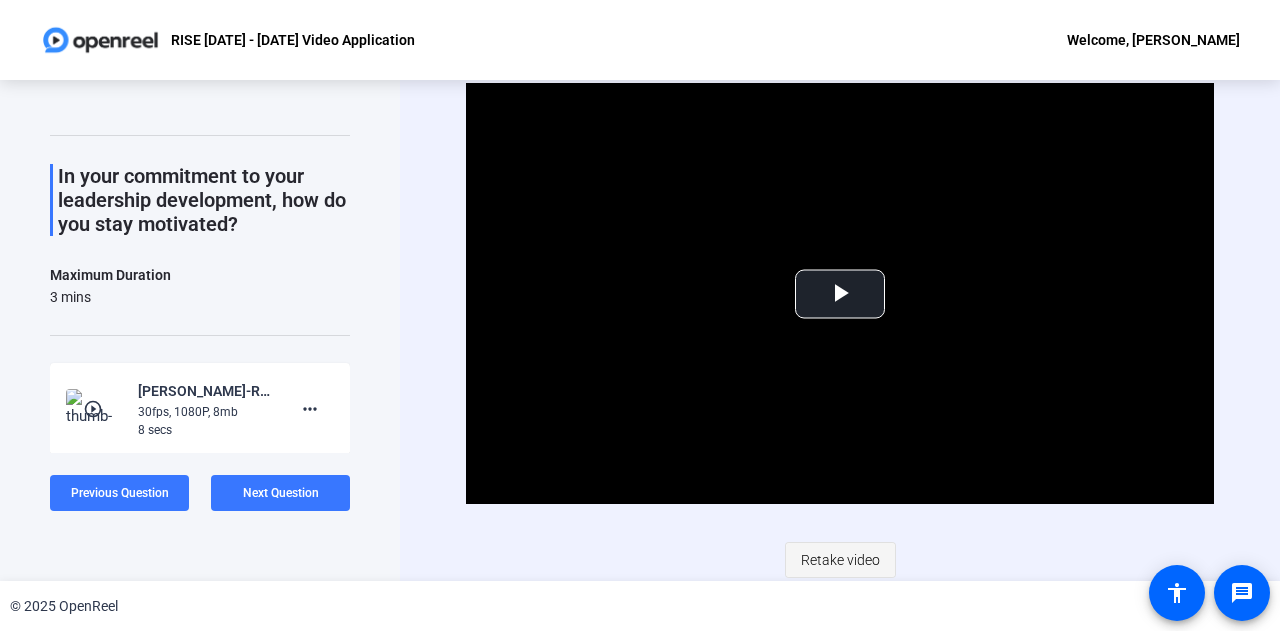 click on "Retake video" 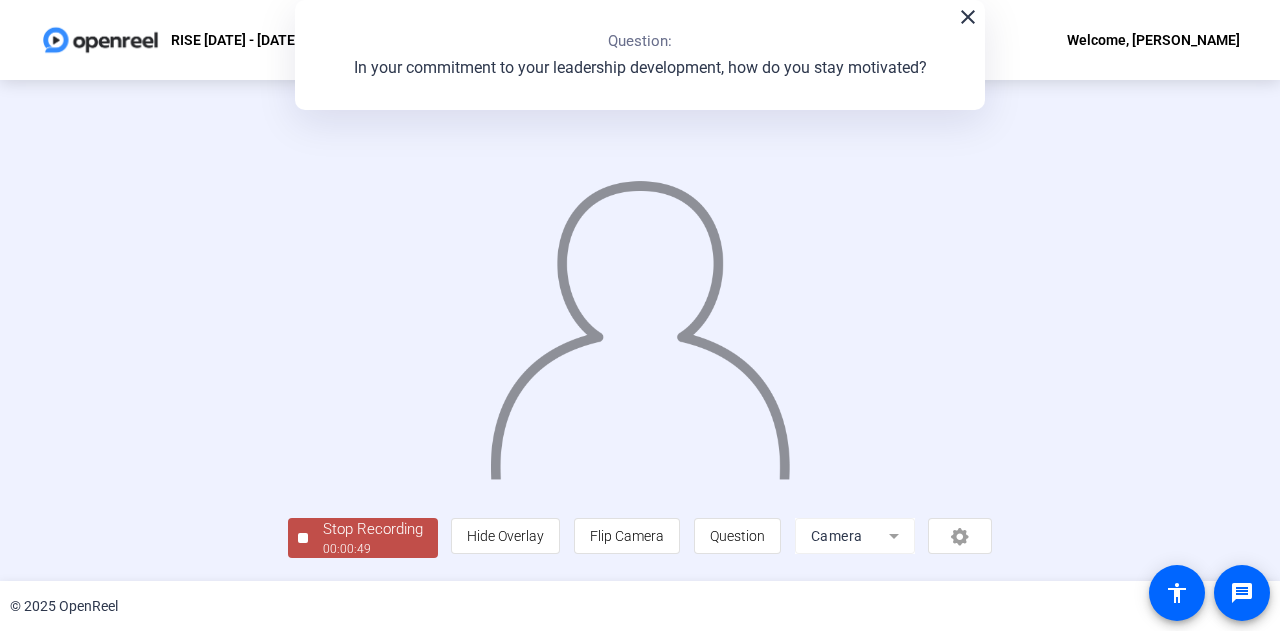scroll, scrollTop: 100, scrollLeft: 0, axis: vertical 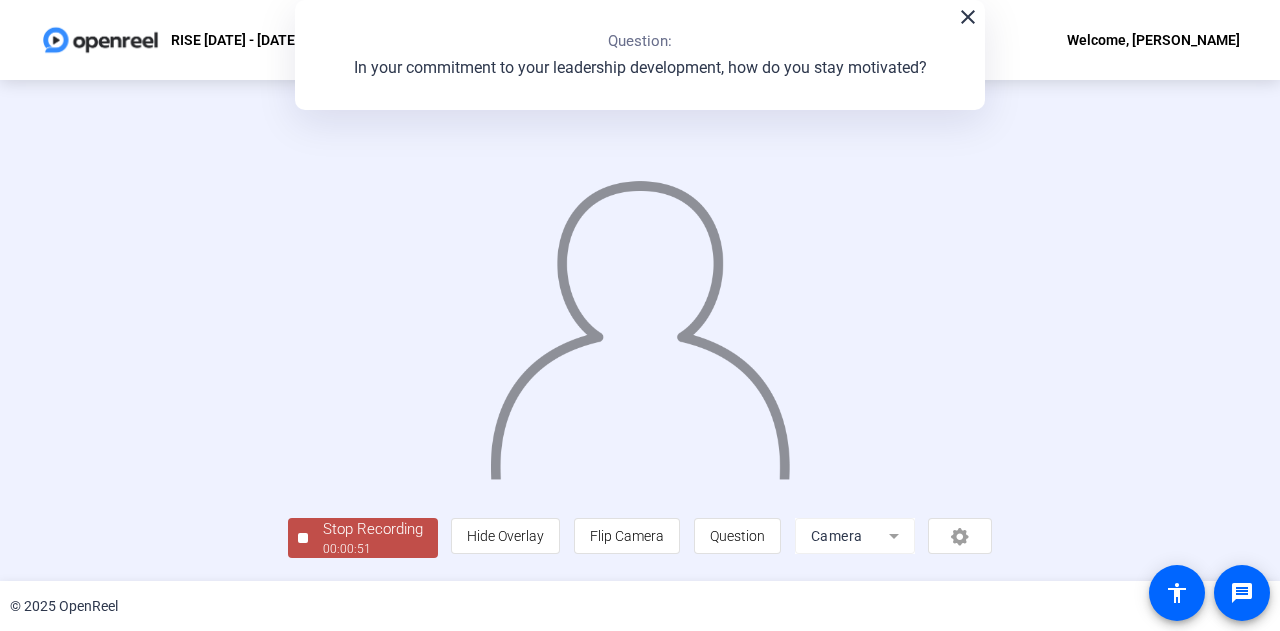 click on "Stop Recording" 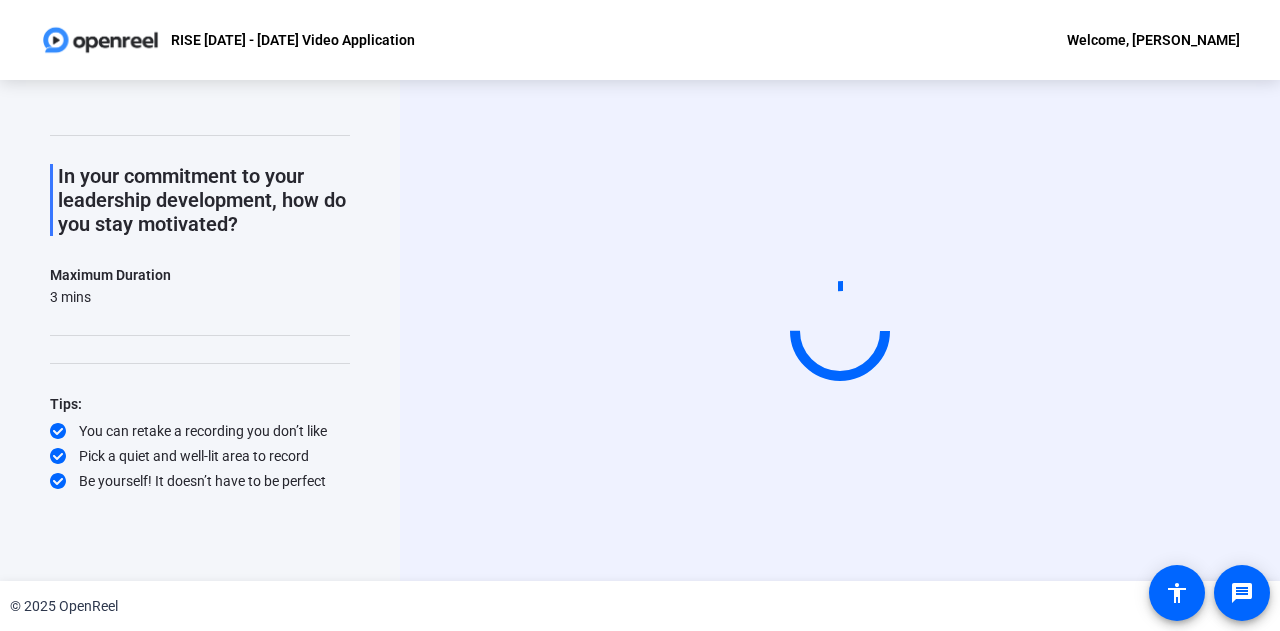 scroll, scrollTop: 0, scrollLeft: 0, axis: both 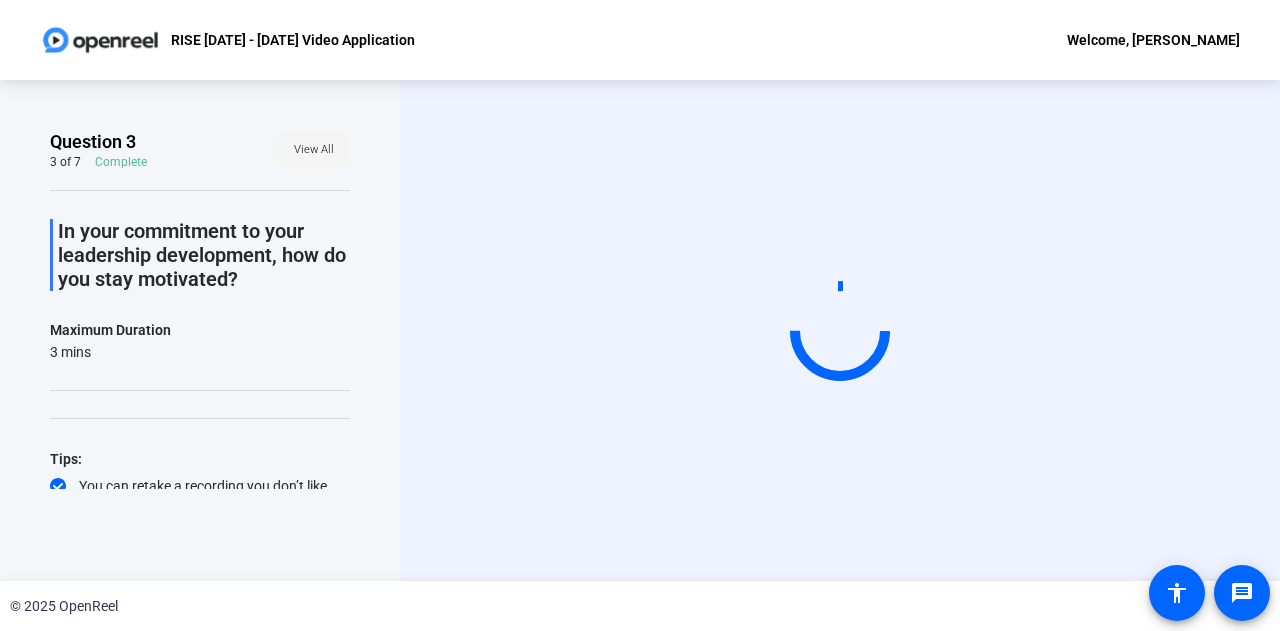 click on "View All" 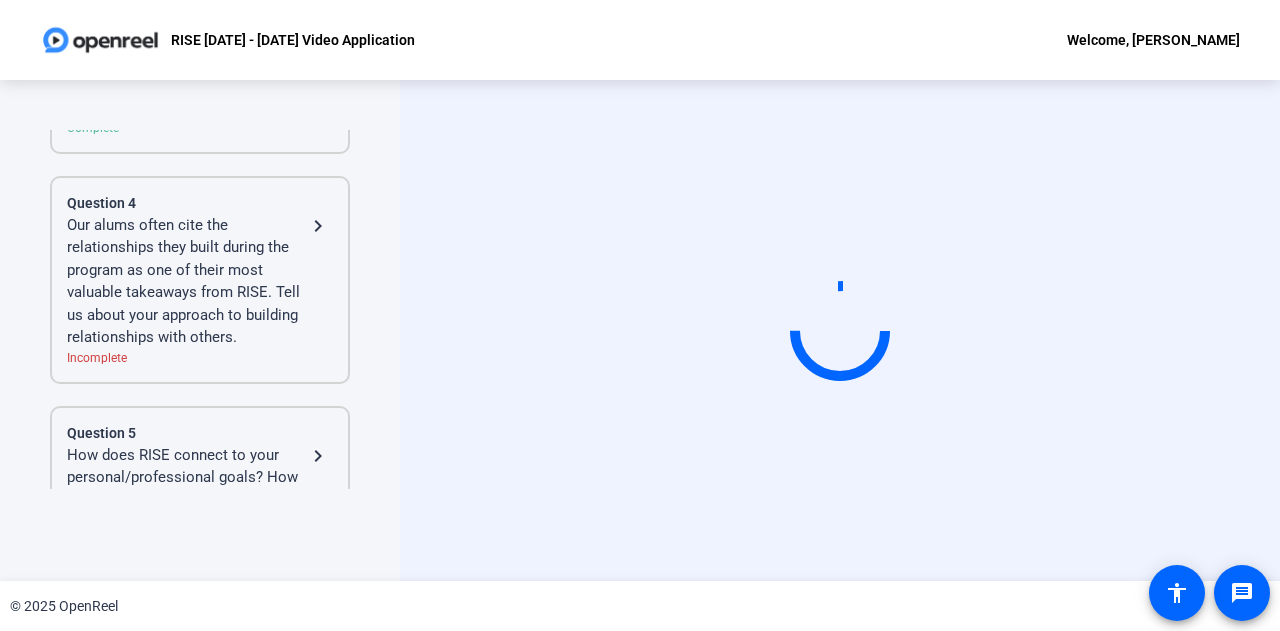 scroll, scrollTop: 700, scrollLeft: 0, axis: vertical 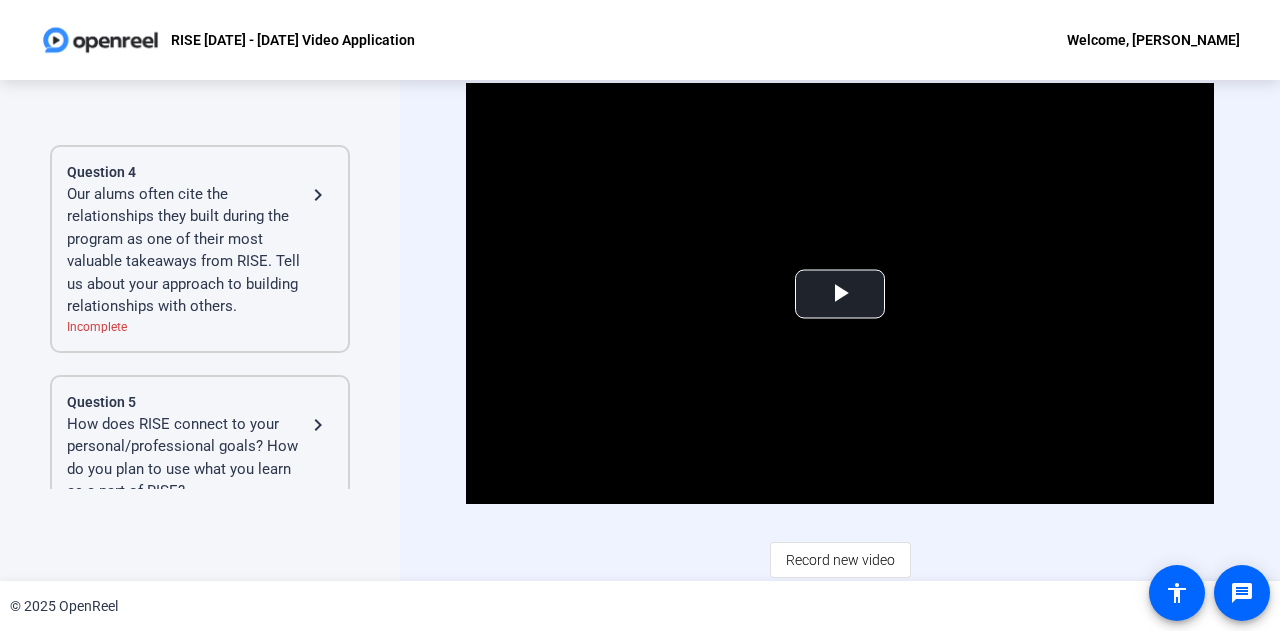 click on "Our alums often cite the relationships they built during the program as one of their most valuable takeaways from RISE. Tell us about your approach to building relationships with others." 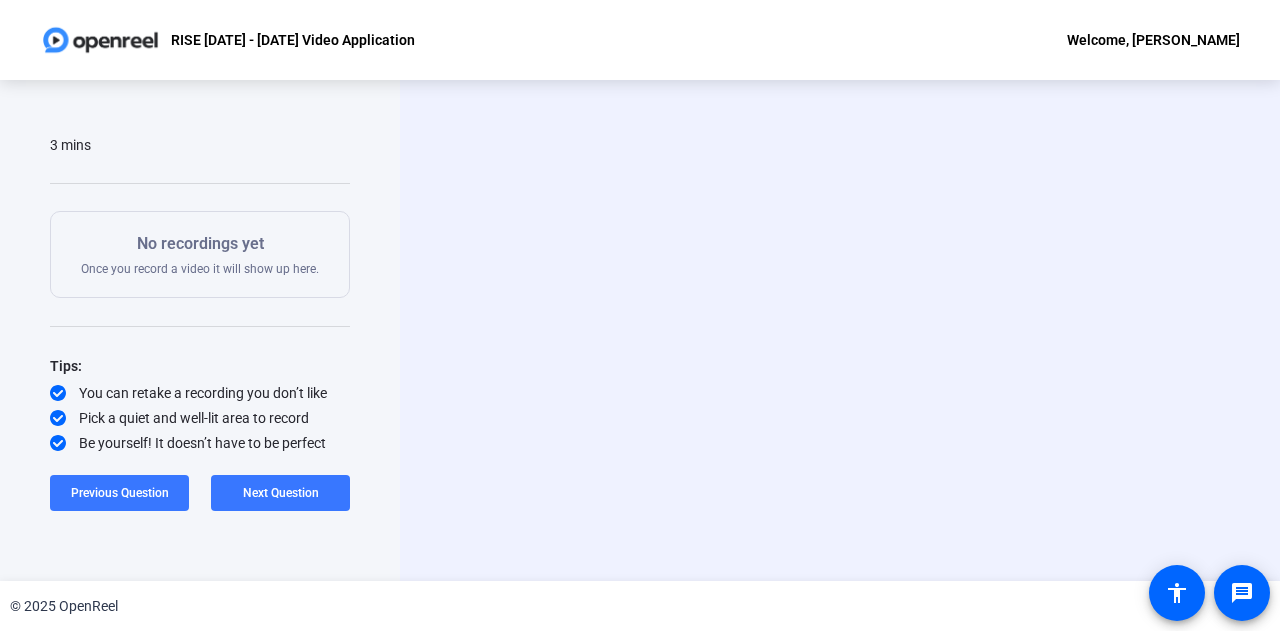 scroll, scrollTop: 301, scrollLeft: 0, axis: vertical 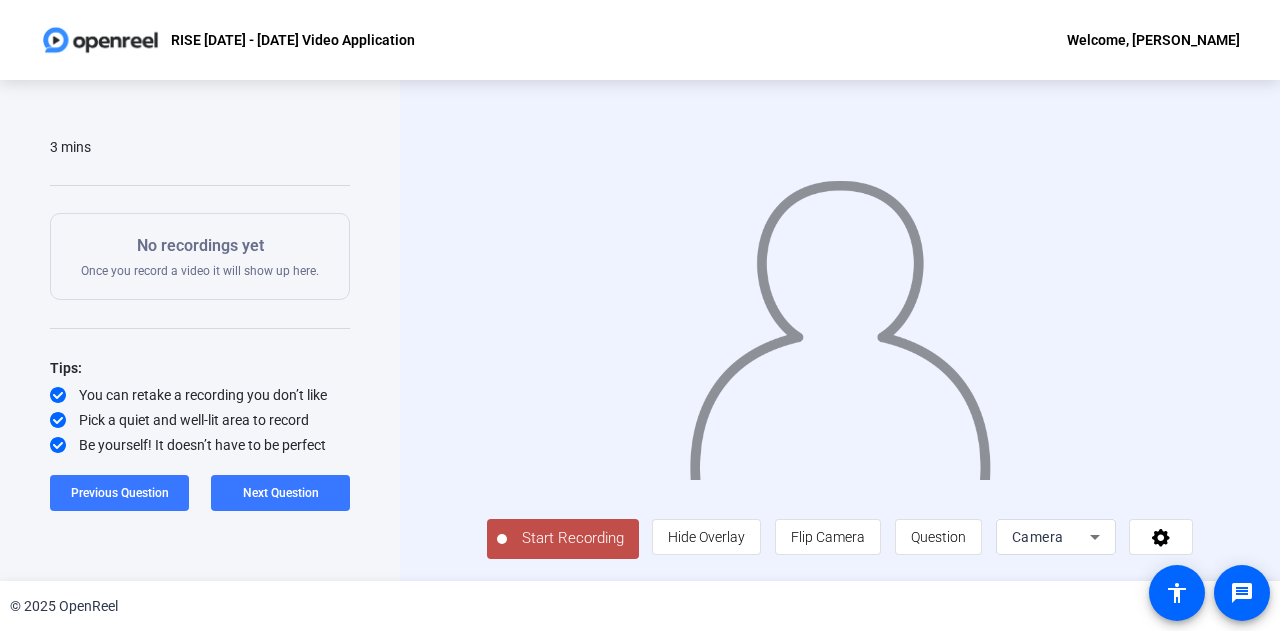 click on "Start Recording" 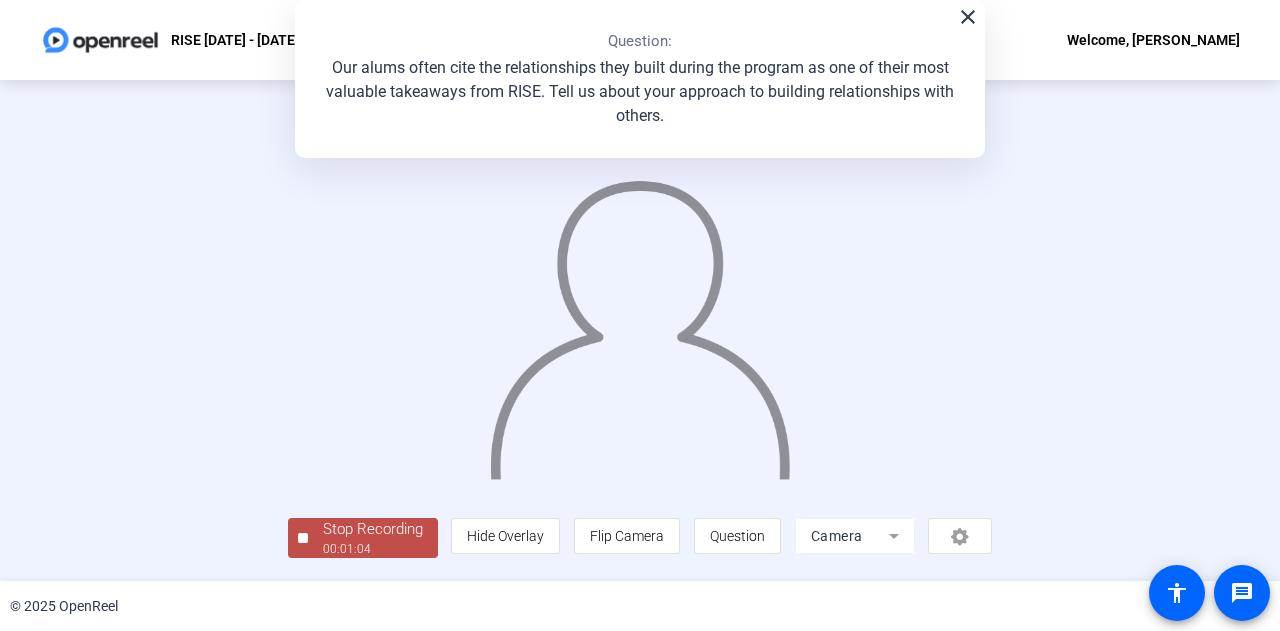 scroll, scrollTop: 100, scrollLeft: 0, axis: vertical 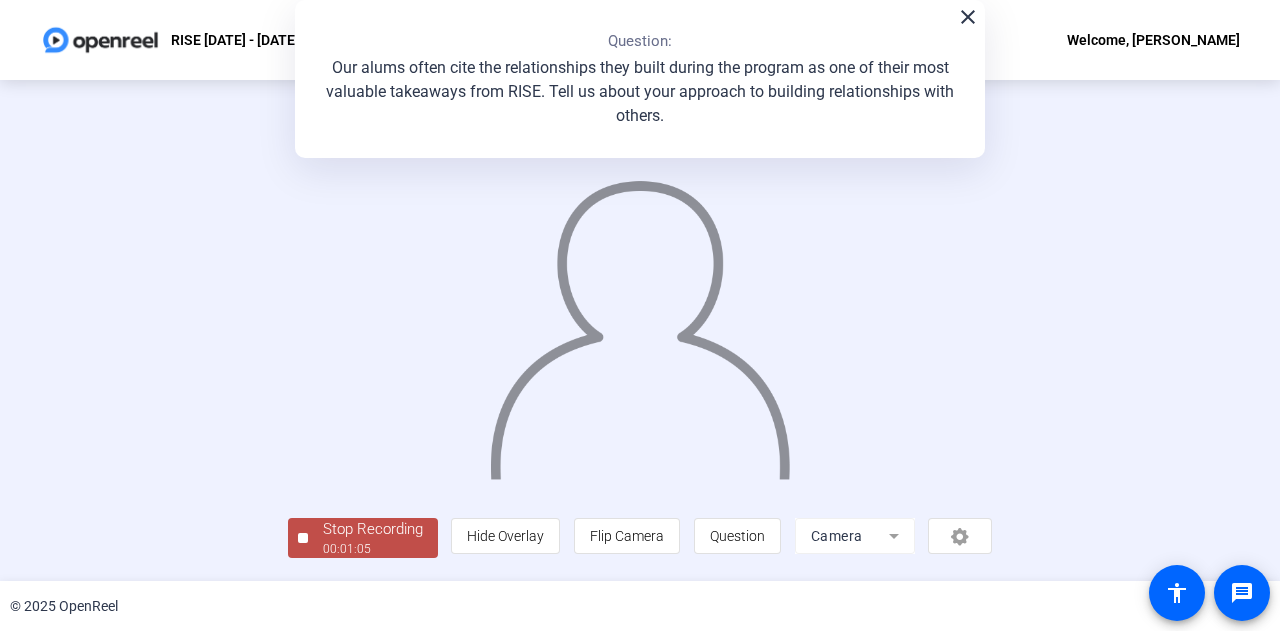 click on "00:01:05" 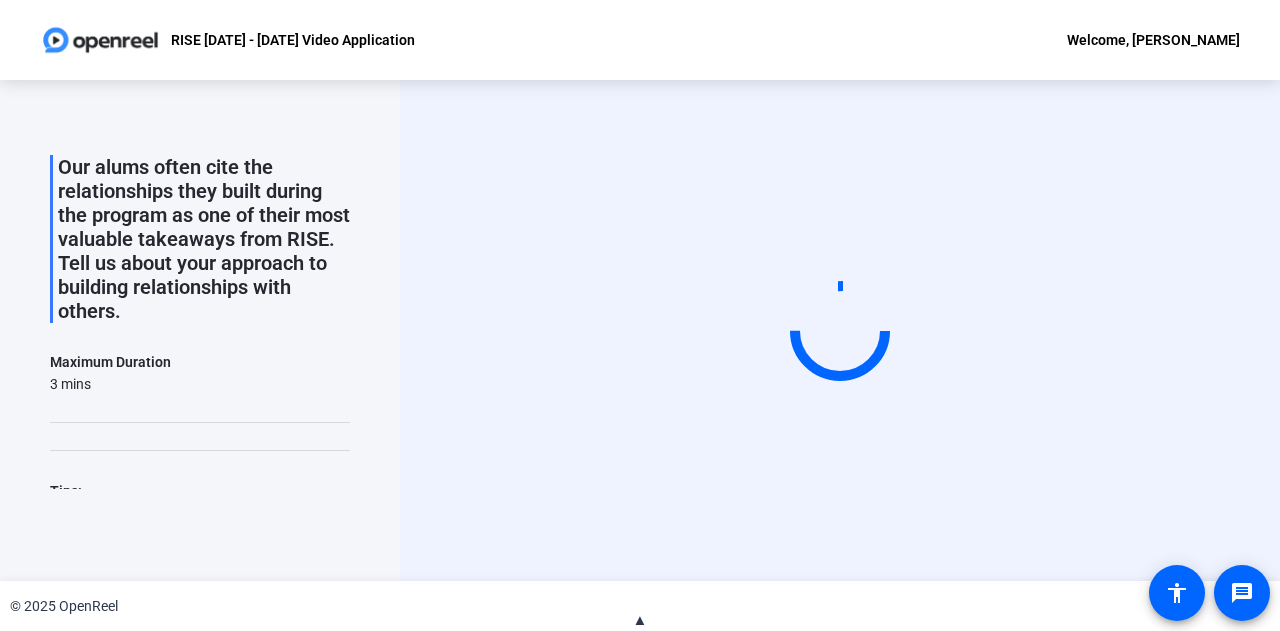scroll, scrollTop: 0, scrollLeft: 0, axis: both 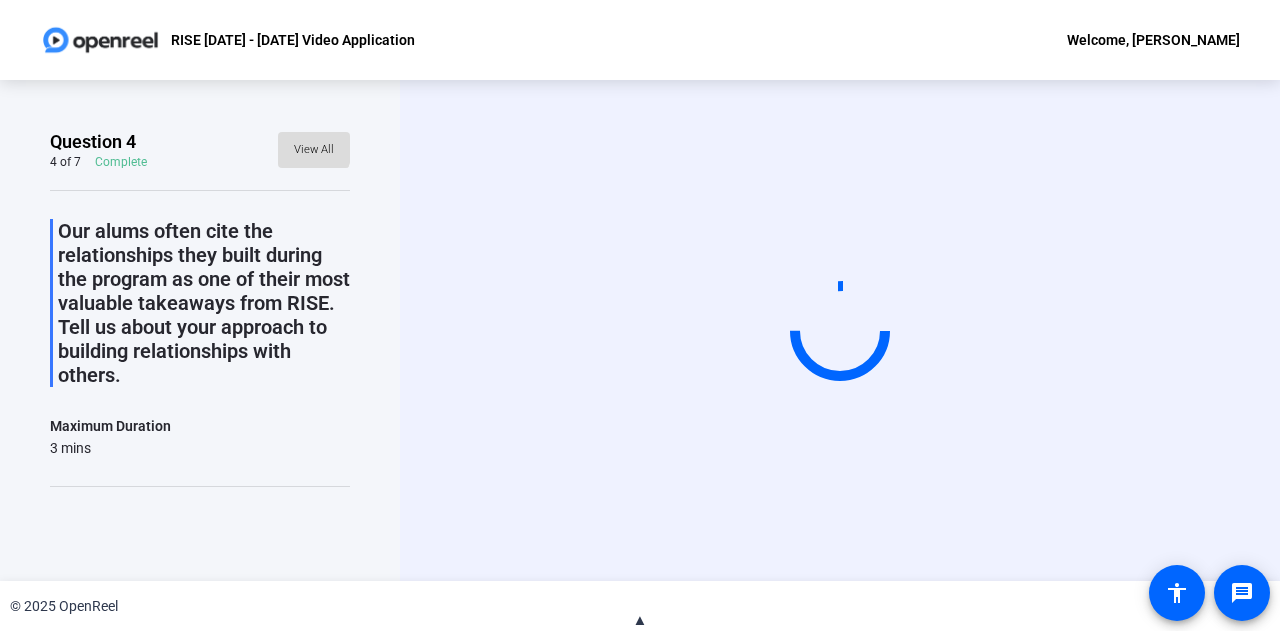 click on "View All" 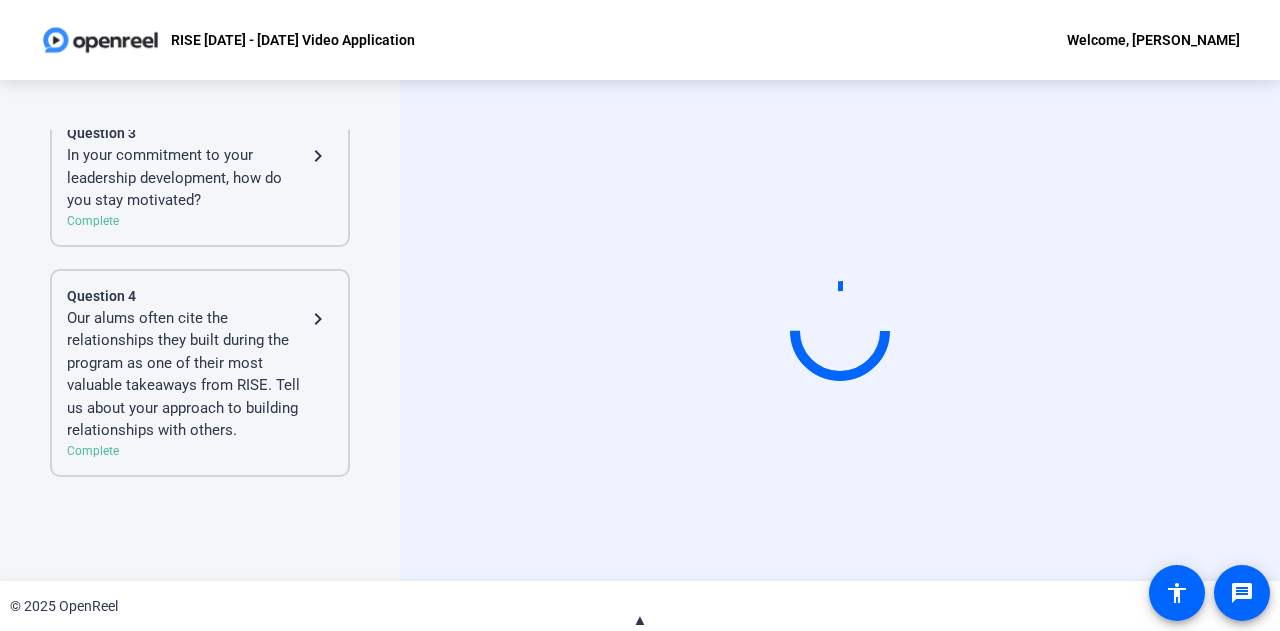 scroll, scrollTop: 800, scrollLeft: 0, axis: vertical 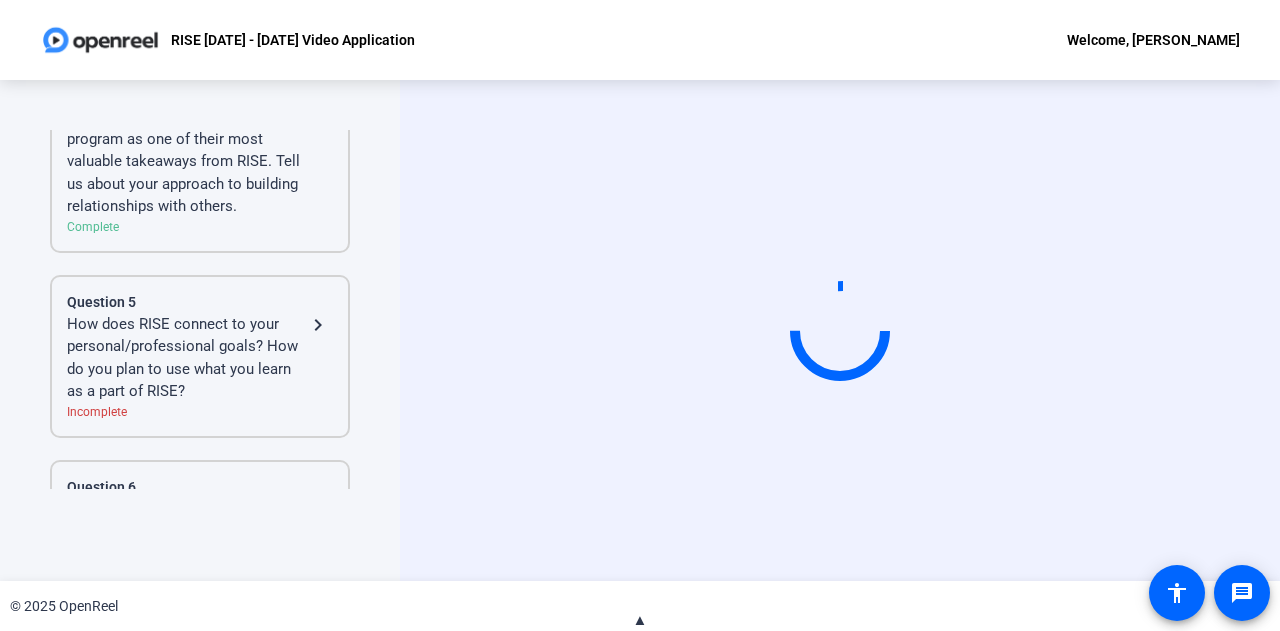 click on "How does RISE connect to your personal/professional goals? How do you plan to use what you learn as a part of RISE?" 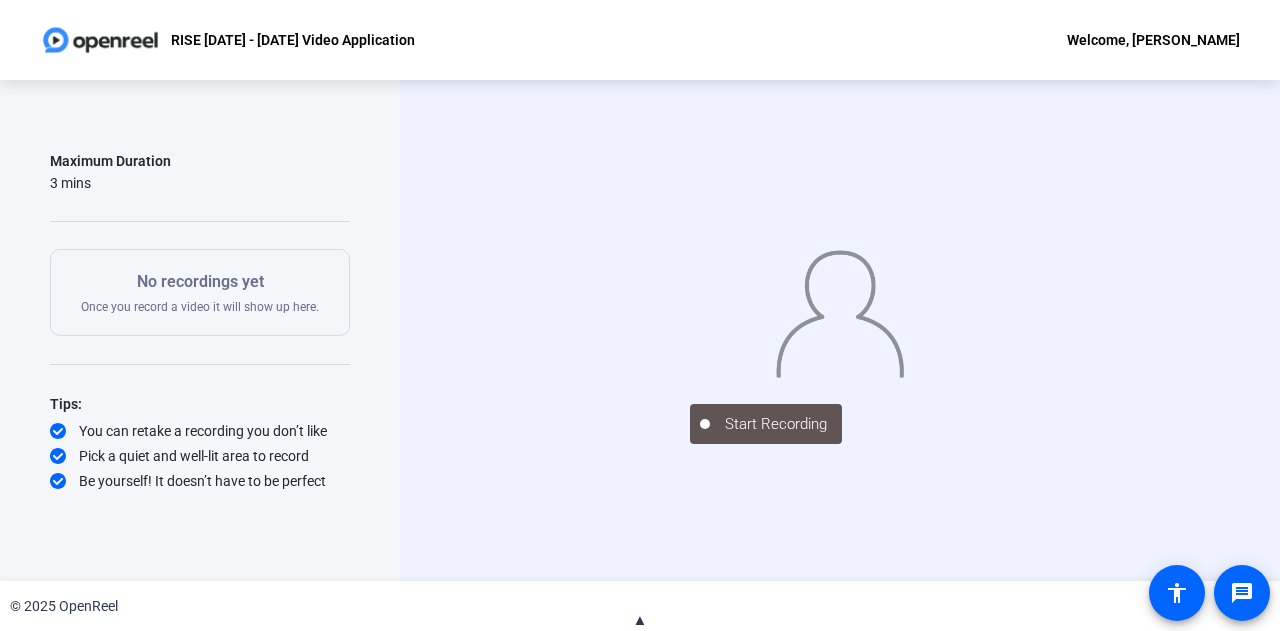 scroll, scrollTop: 0, scrollLeft: 0, axis: both 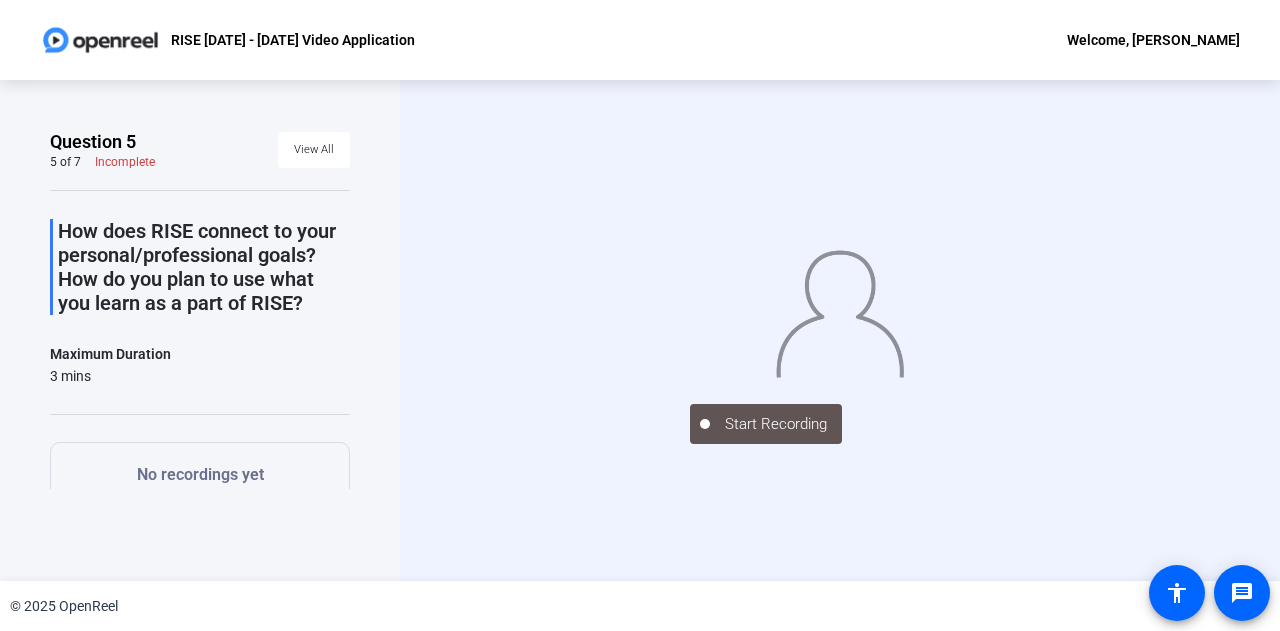click on "Start Recording" 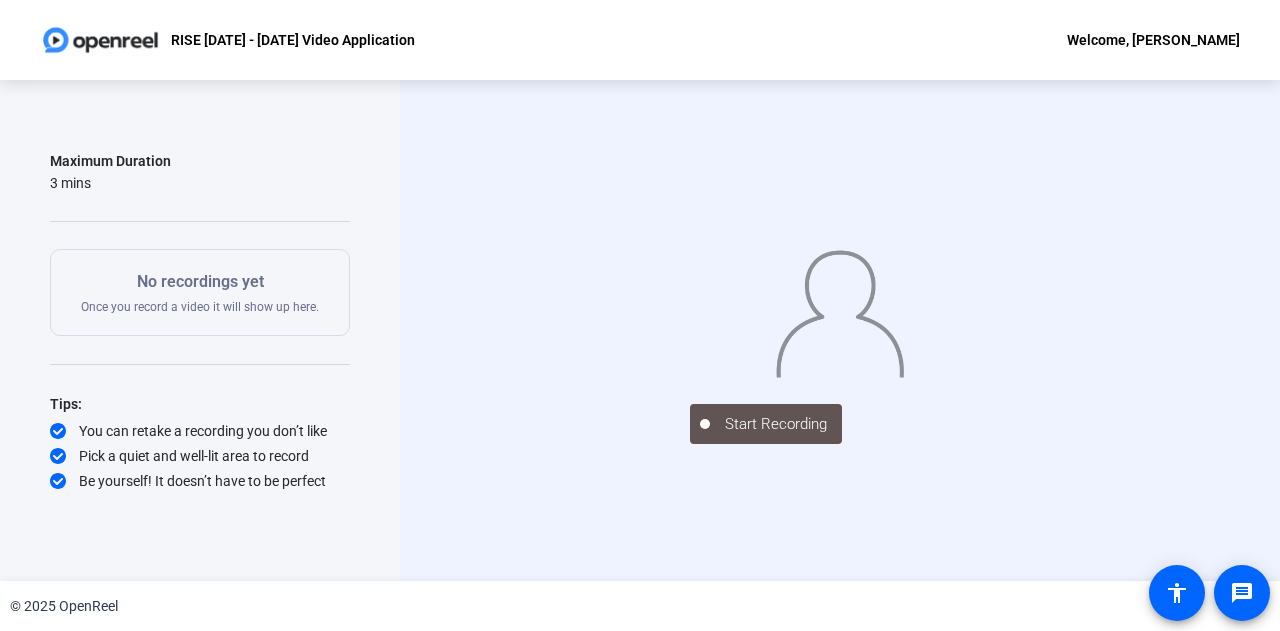 scroll, scrollTop: 0, scrollLeft: 0, axis: both 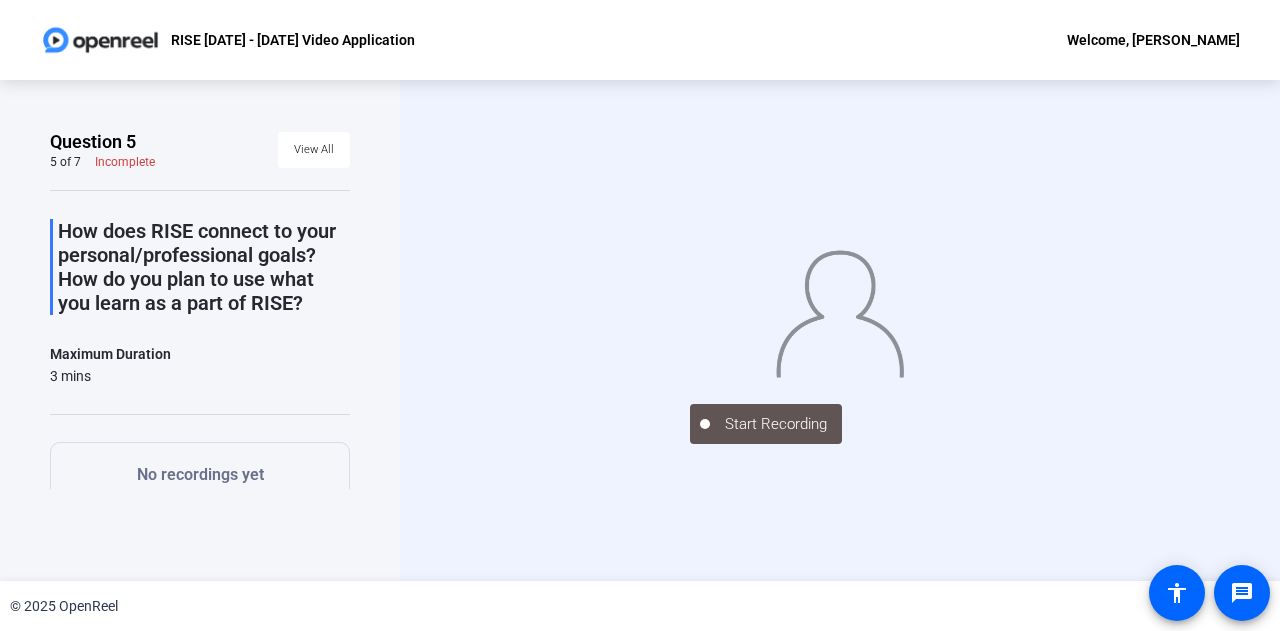 click on "No recordings yet" 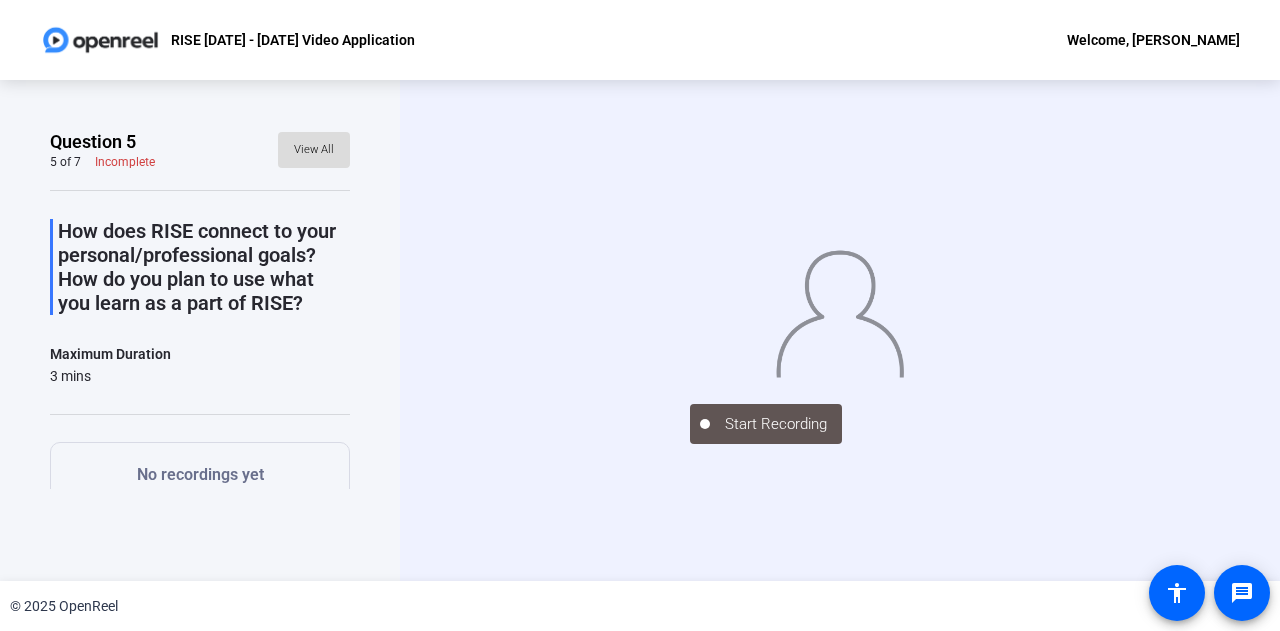 click on "View All" 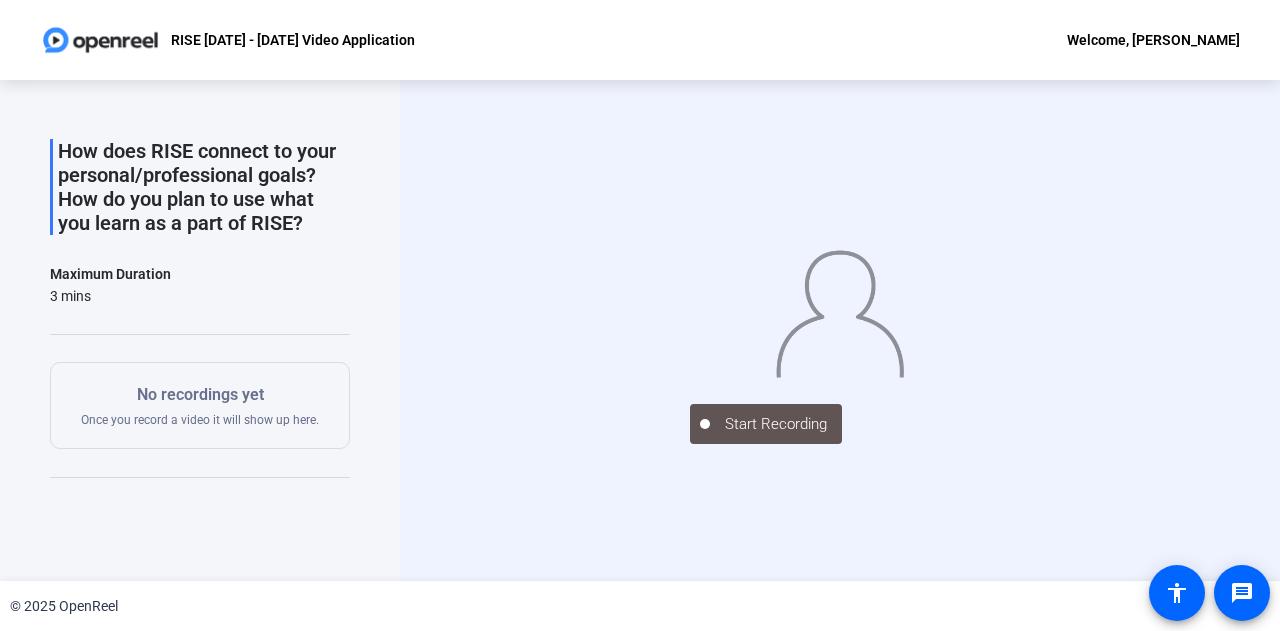 scroll, scrollTop: 0, scrollLeft: 0, axis: both 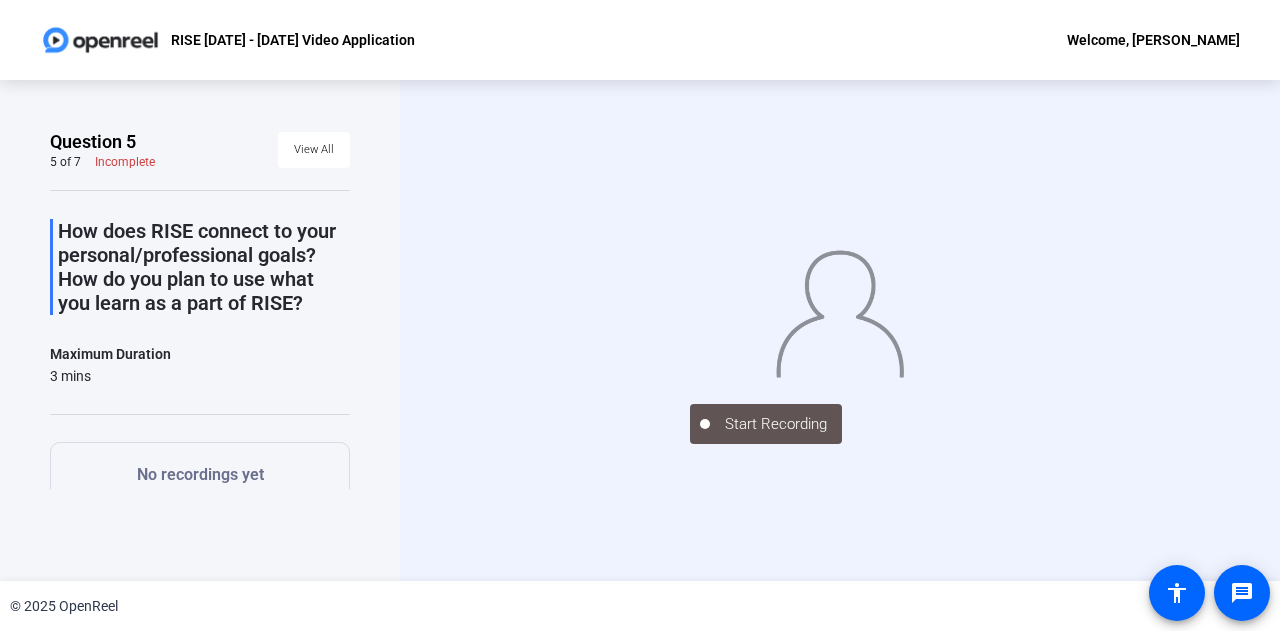 click on "How does RISE connect to your personal/professional goals? How do you plan to use what you learn as a part of RISE?" 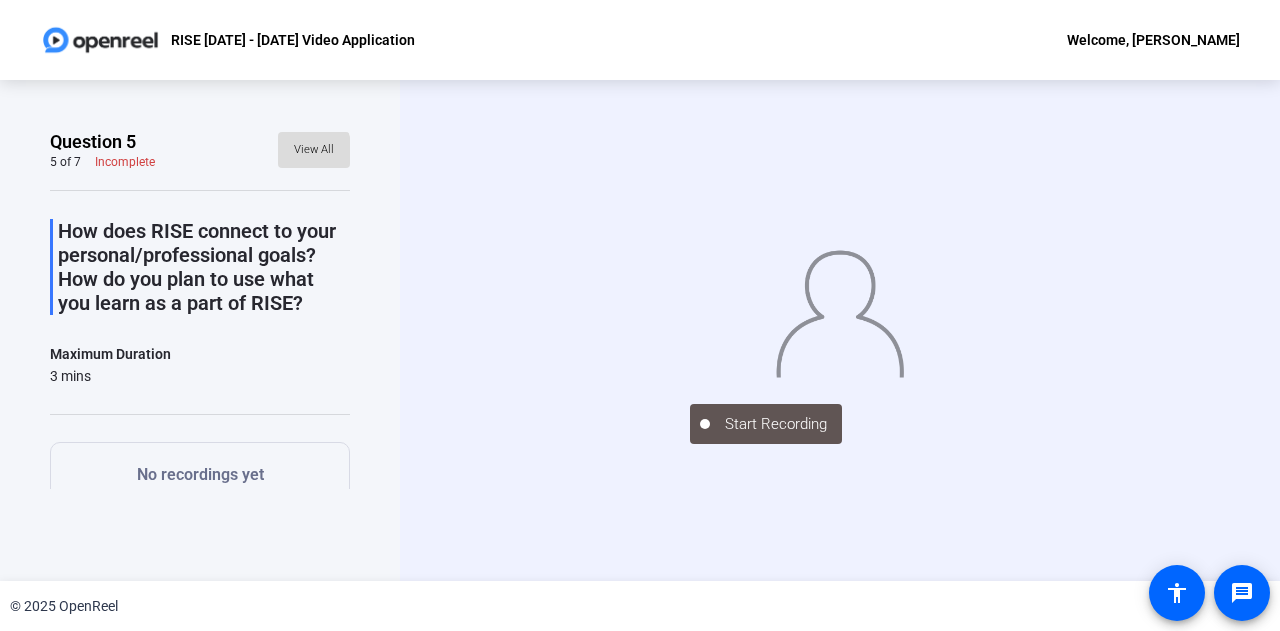 click 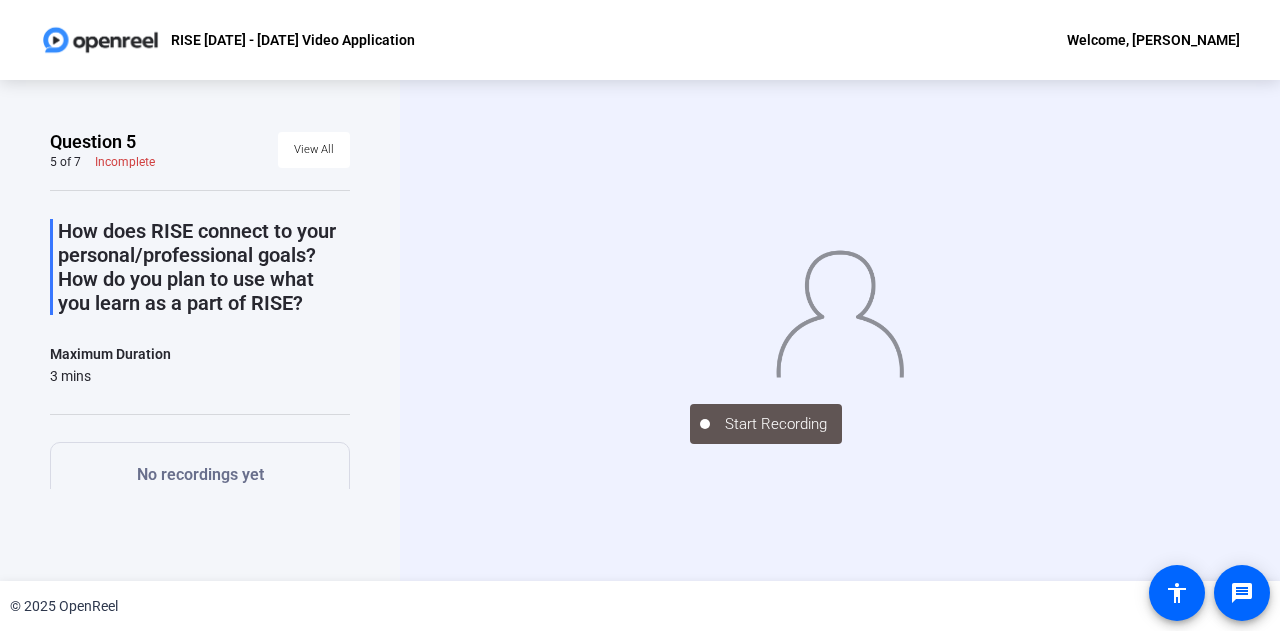 click on "RISE [DATE] - [DATE] Video Application Welcome, [PERSON_NAME]" 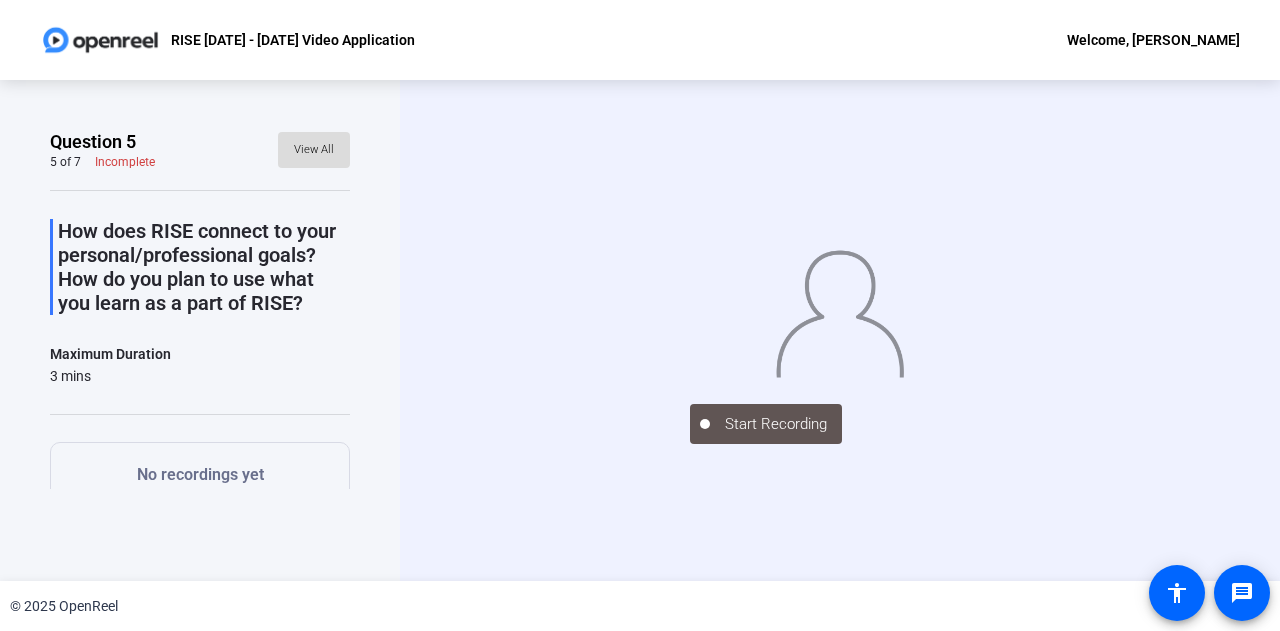 click on "View All" 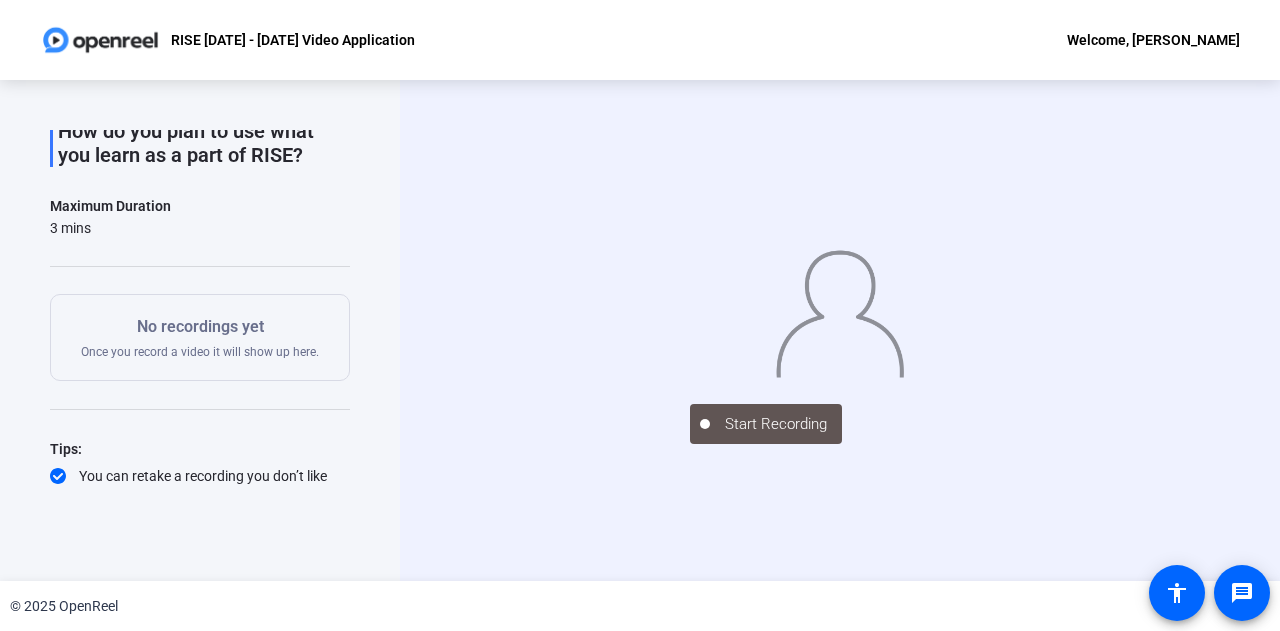 scroll, scrollTop: 193, scrollLeft: 0, axis: vertical 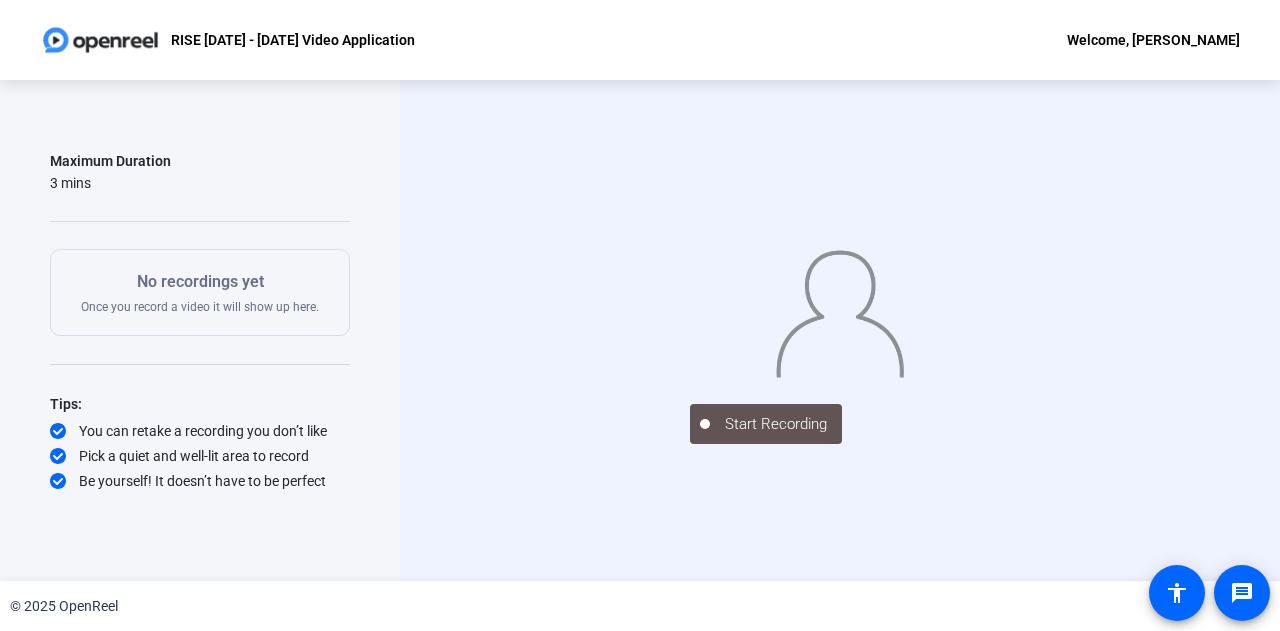 click on "No recordings yet" 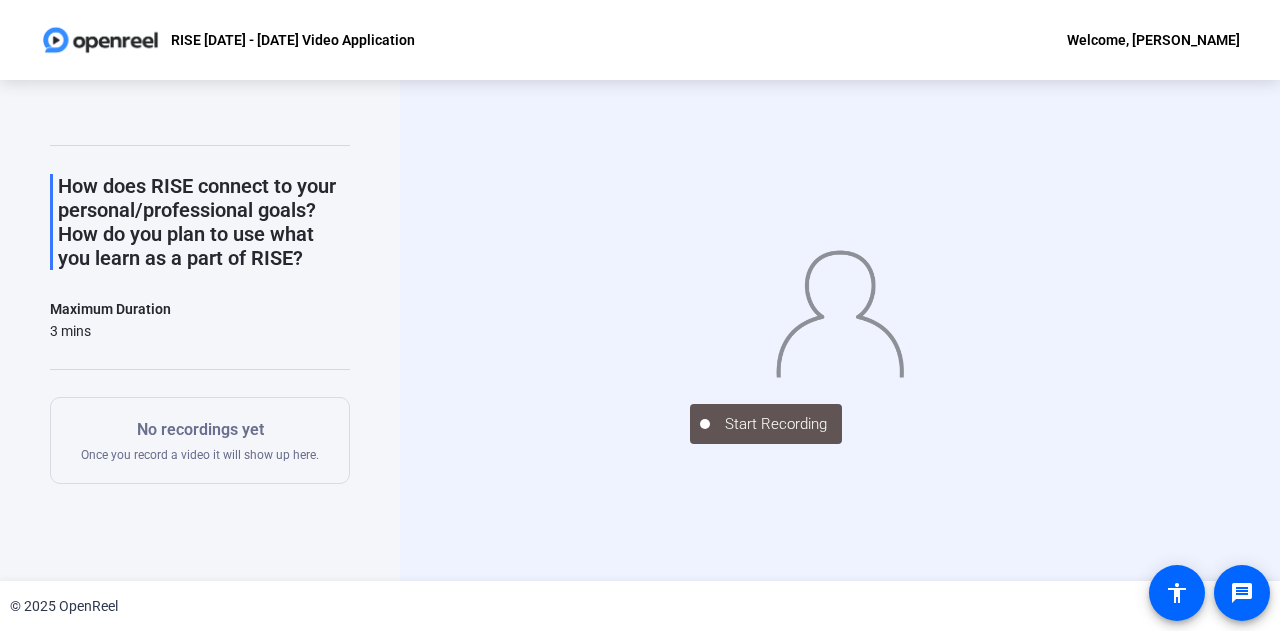 scroll, scrollTop: 0, scrollLeft: 0, axis: both 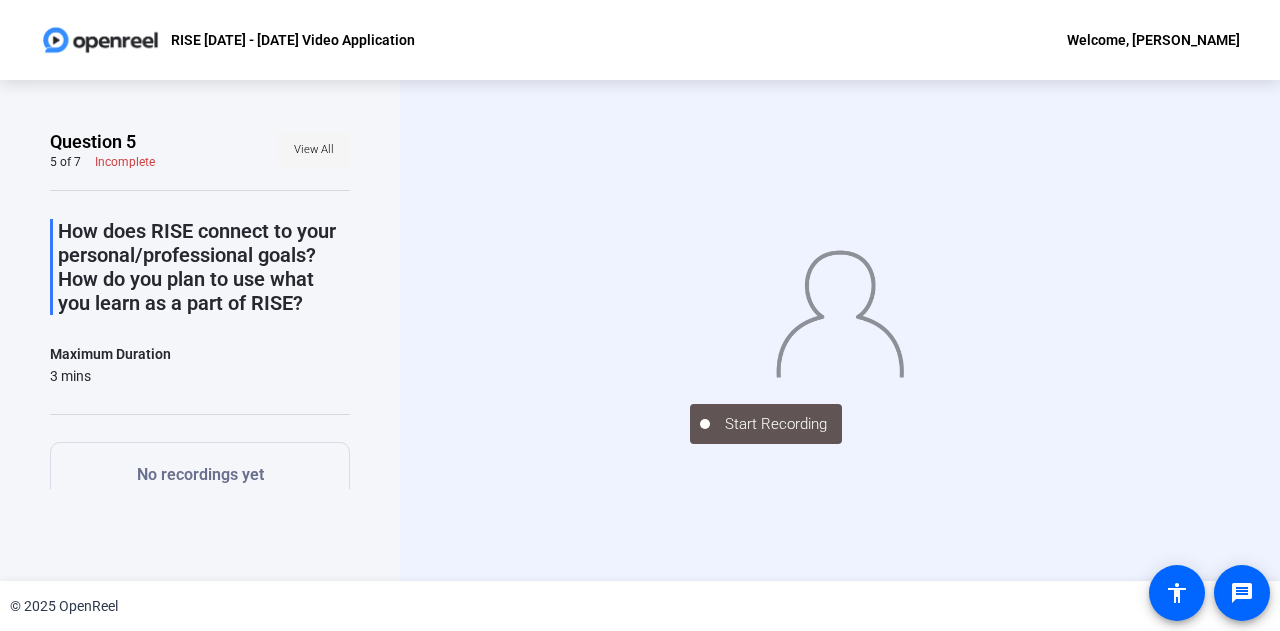 click on "View All" 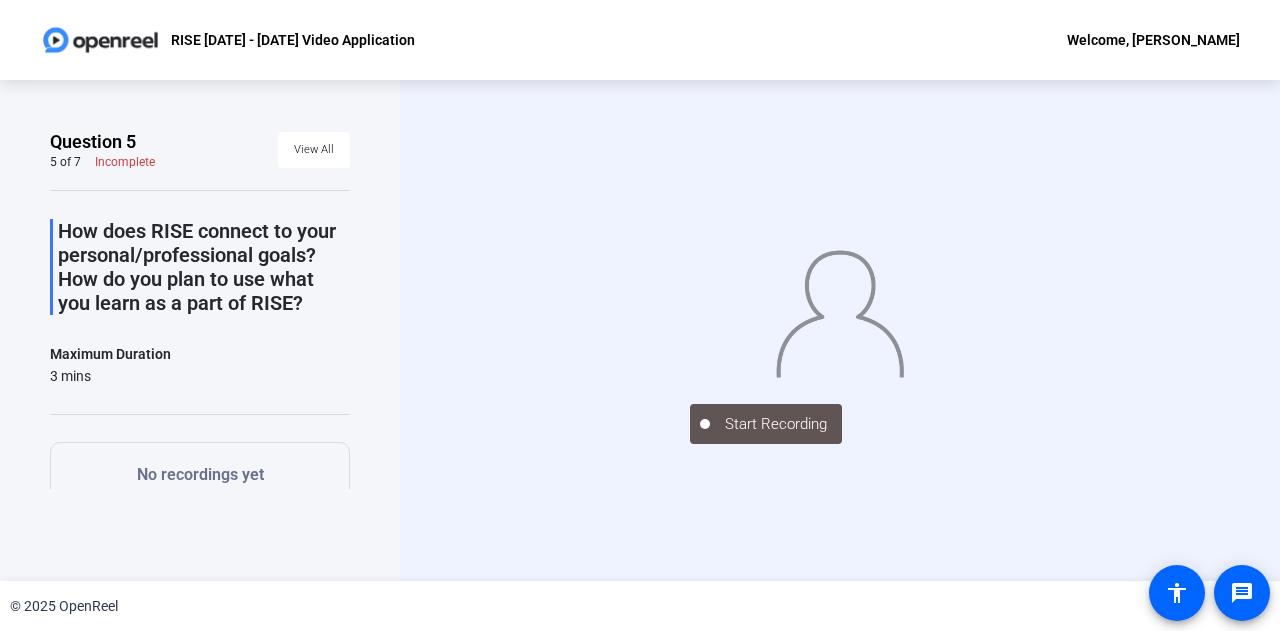click on "How does RISE connect to your personal/professional goals? How do you plan to use what you learn as a part of RISE?" 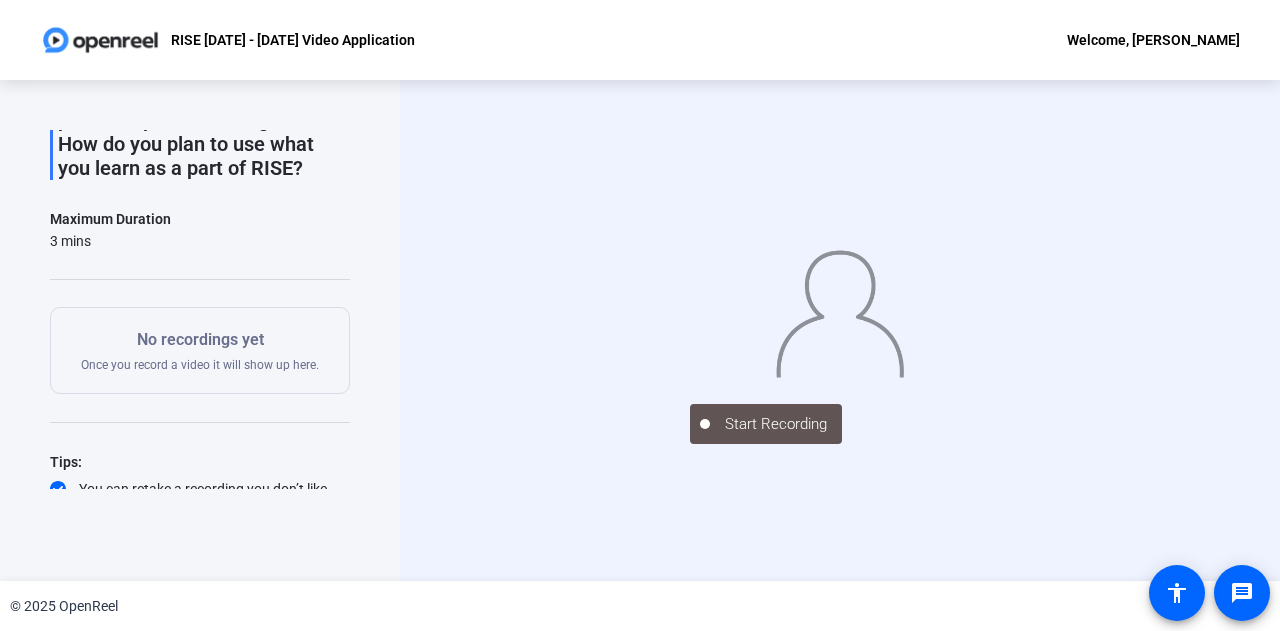 scroll, scrollTop: 193, scrollLeft: 0, axis: vertical 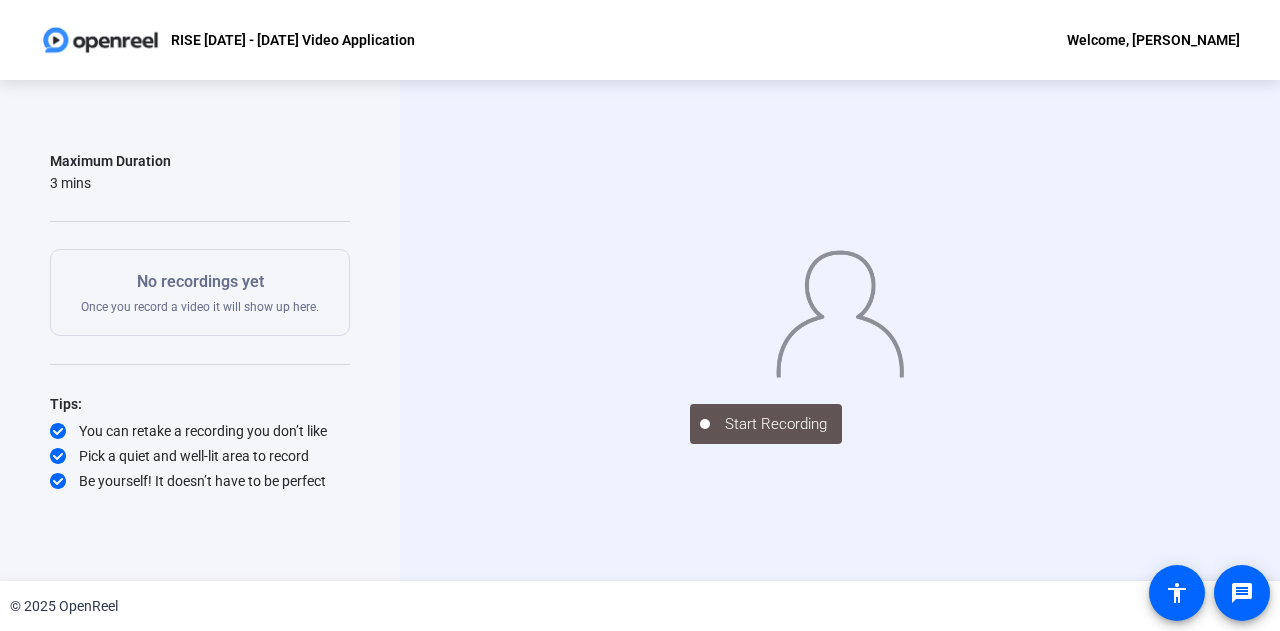 click on "Be yourself! It doesn’t have to be perfect" 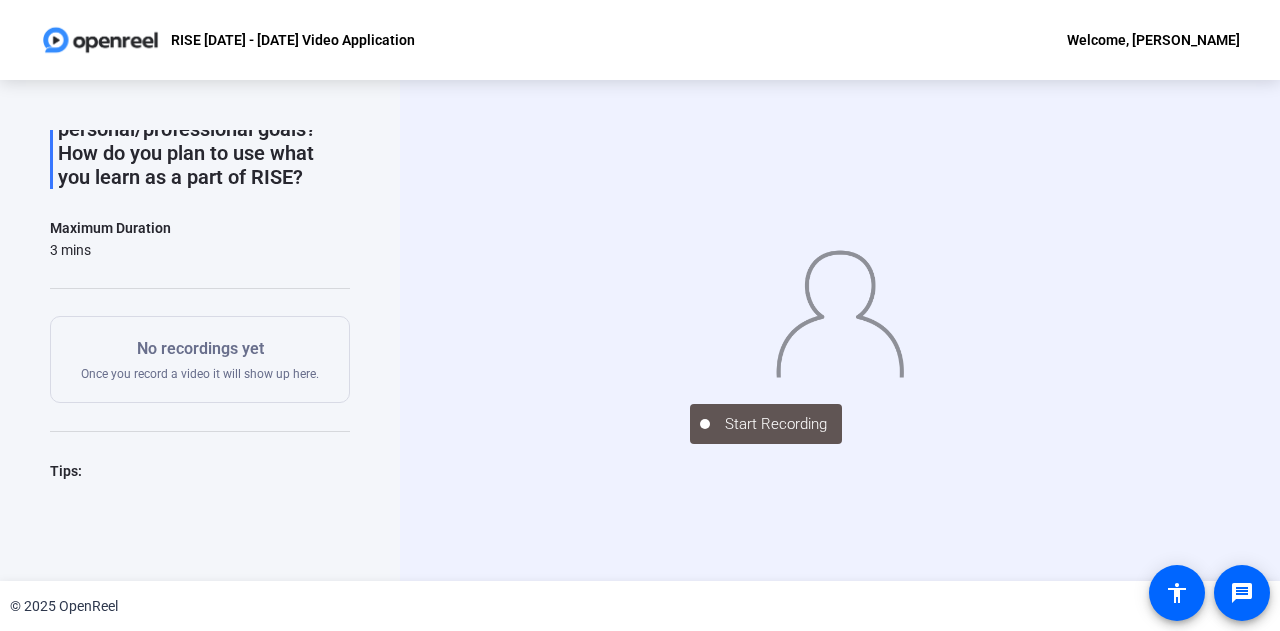 scroll, scrollTop: 0, scrollLeft: 0, axis: both 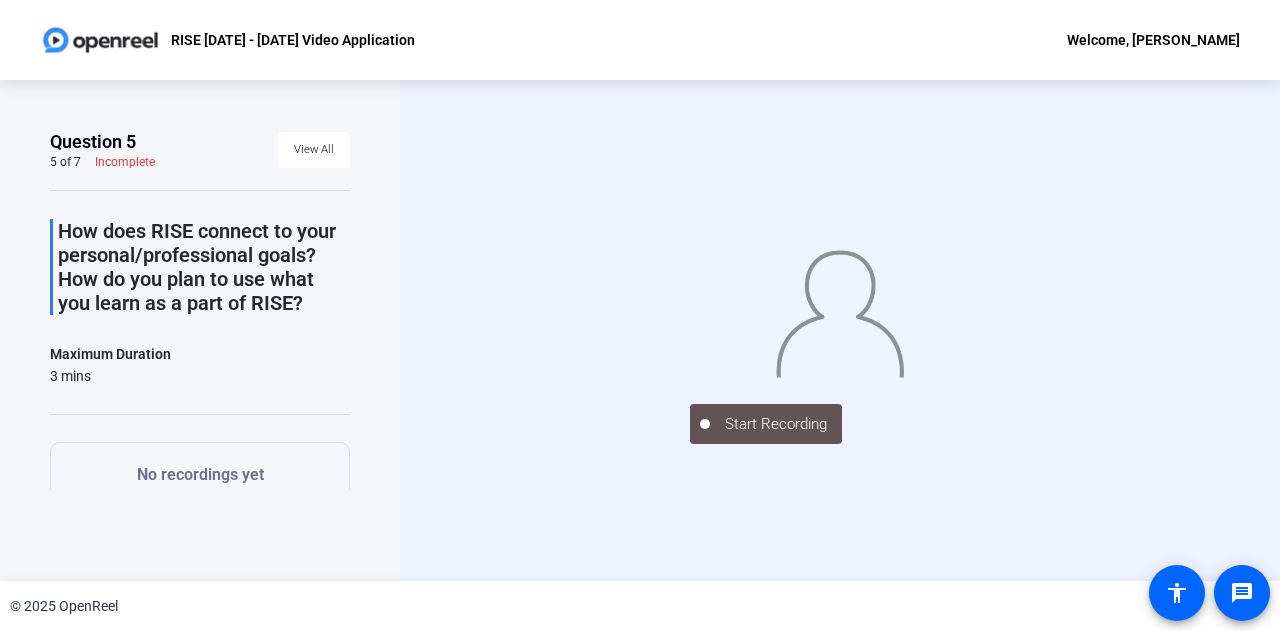 click on "Question 5" 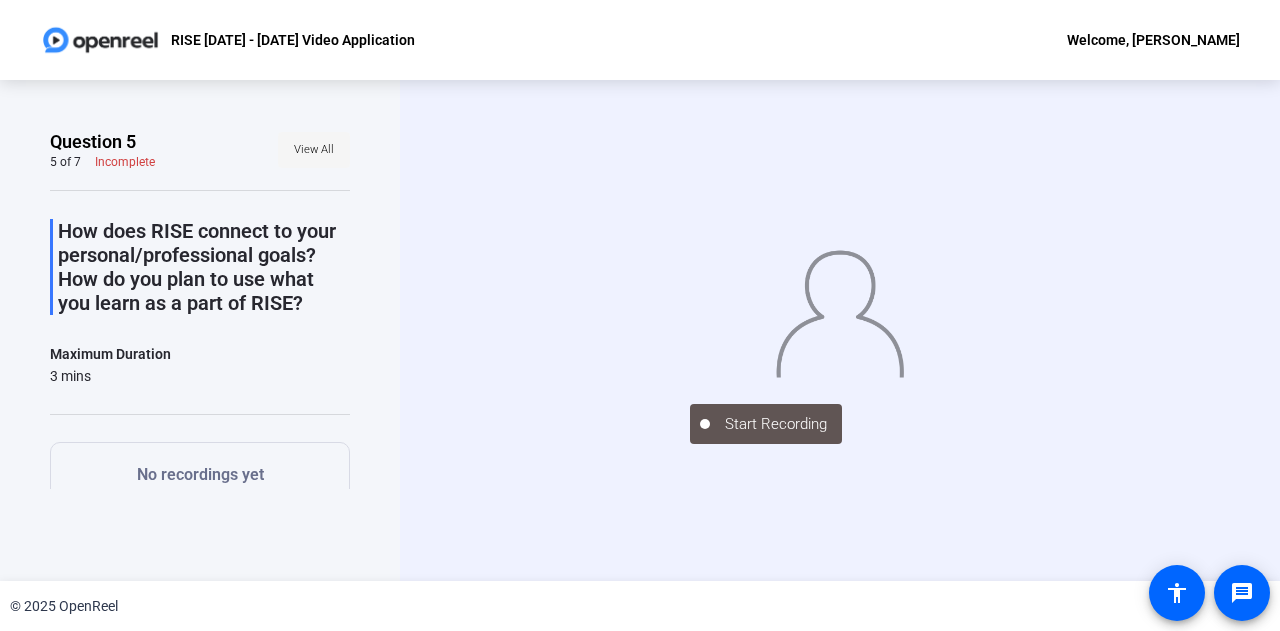 click 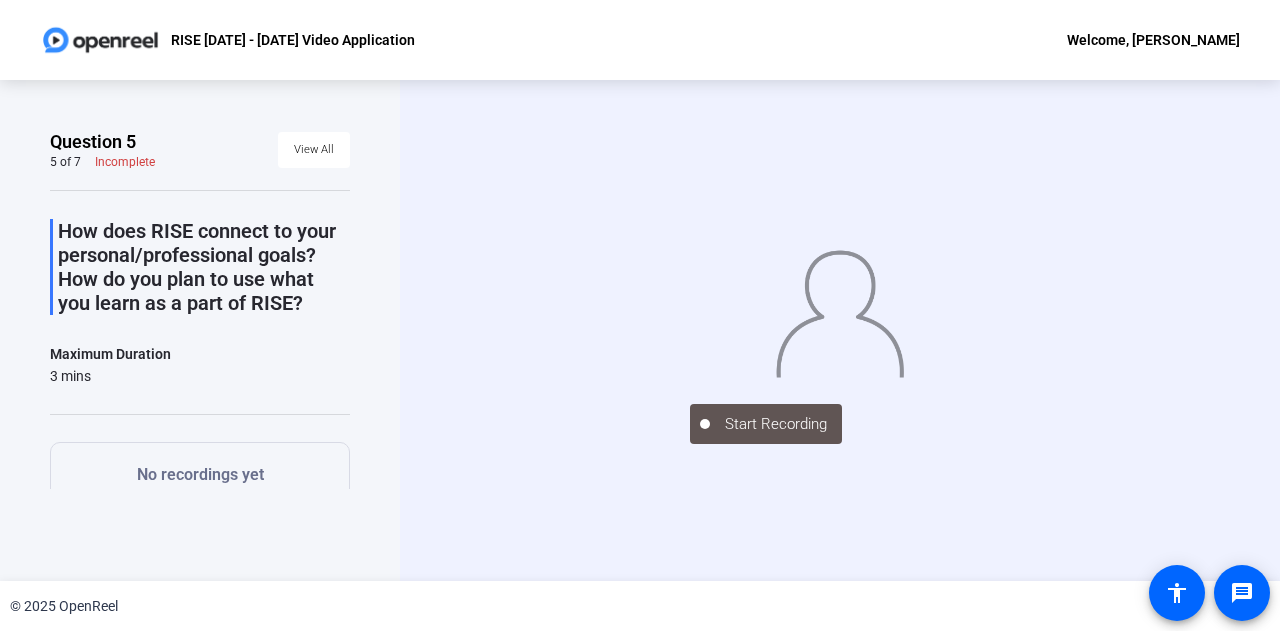 click 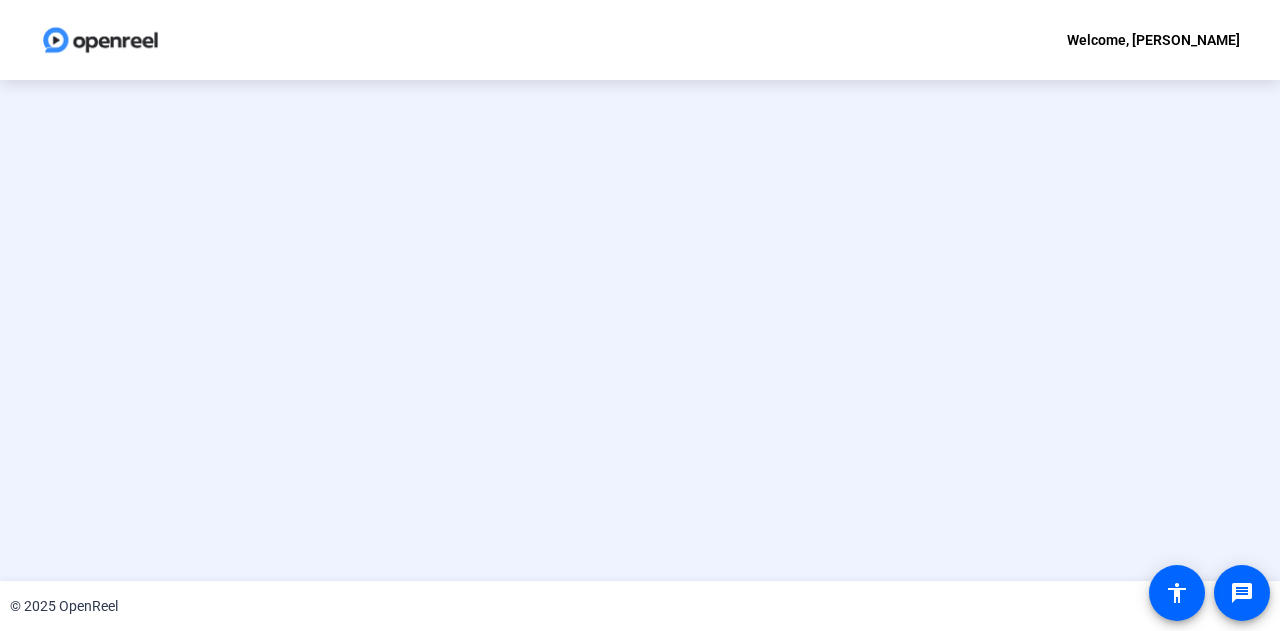 scroll, scrollTop: 0, scrollLeft: 0, axis: both 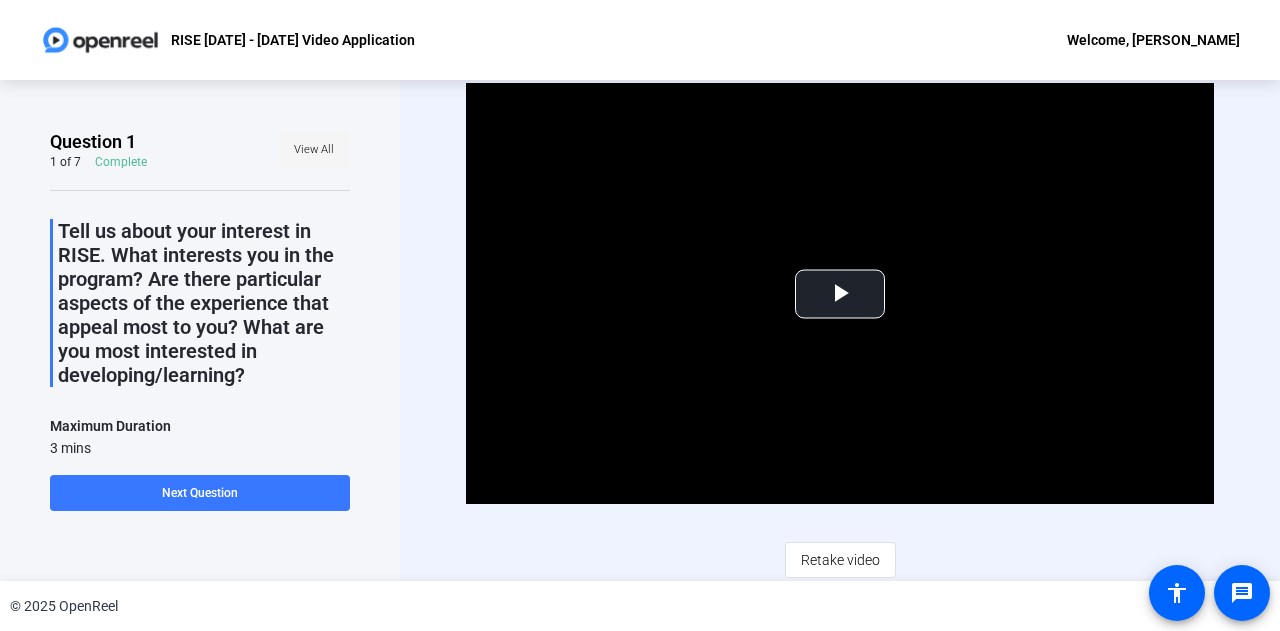 click on "View All" 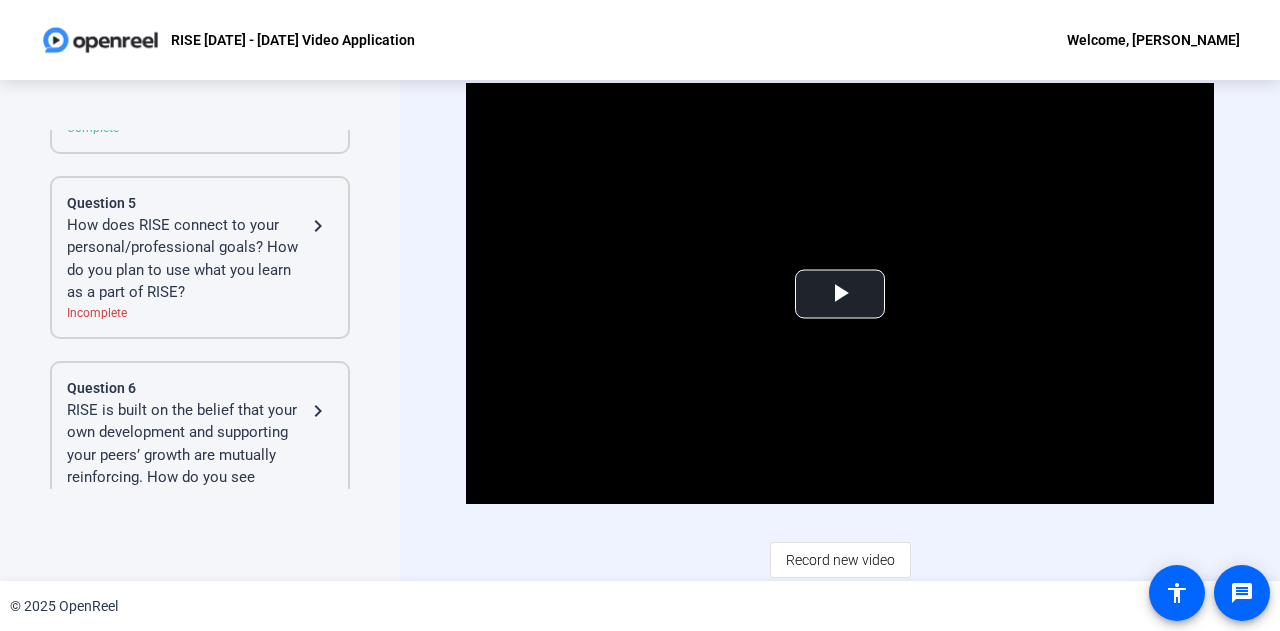 scroll, scrollTop: 900, scrollLeft: 0, axis: vertical 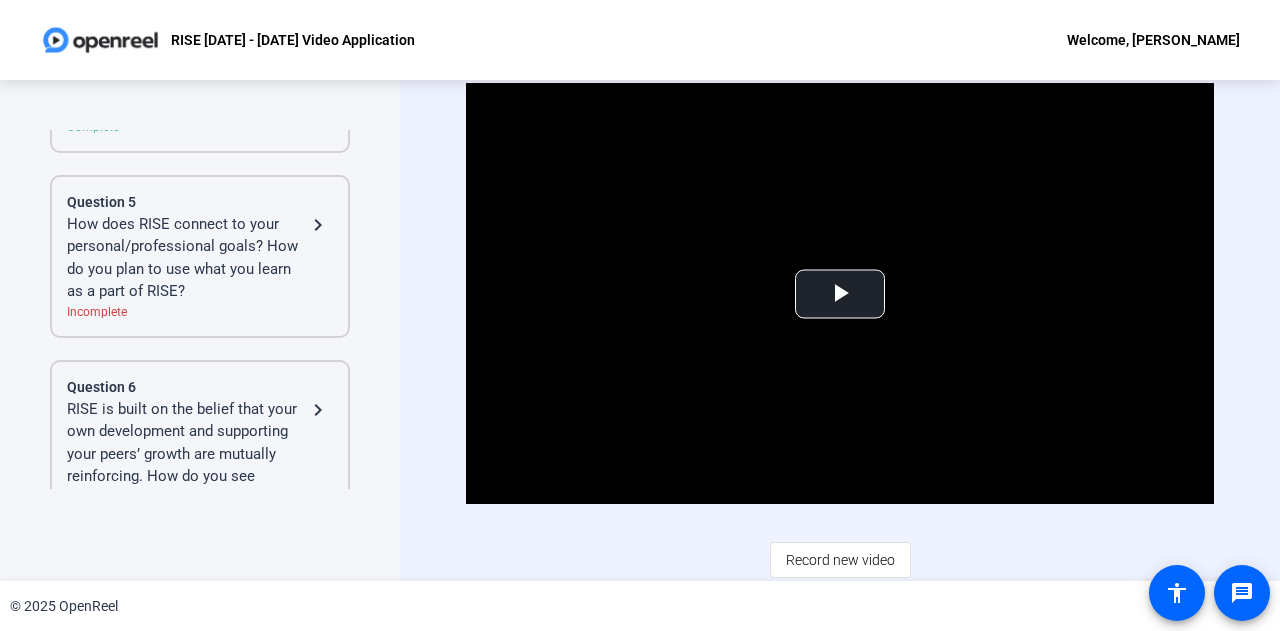 click on "navigate_next" 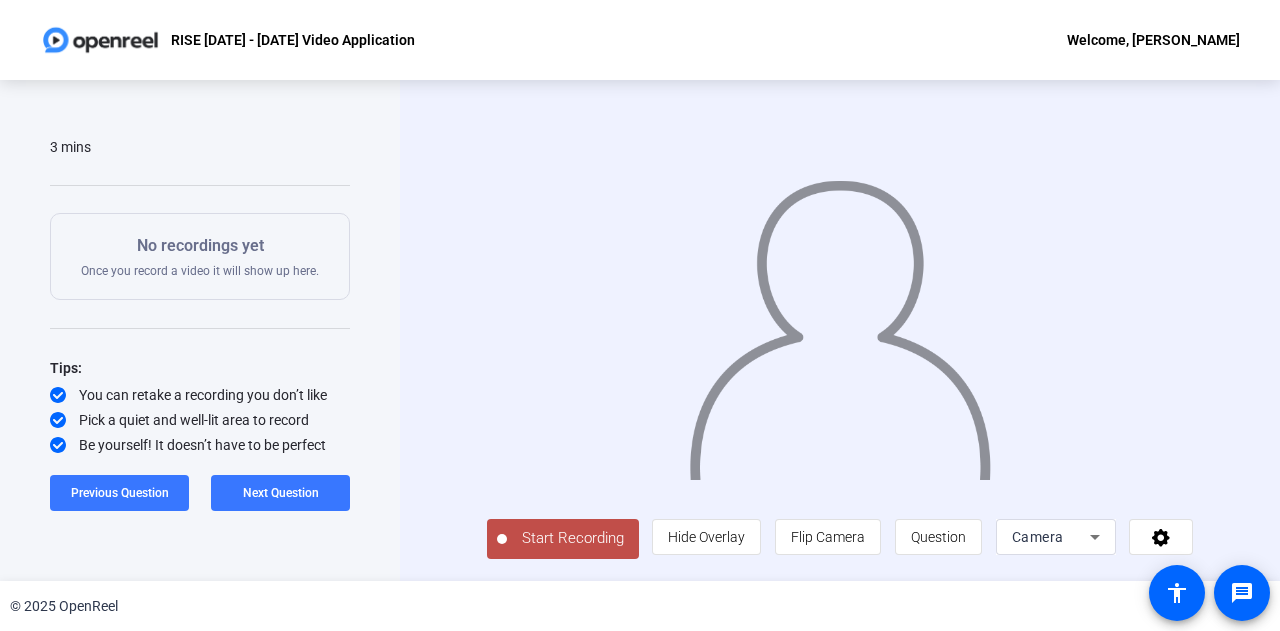 scroll, scrollTop: 0, scrollLeft: 0, axis: both 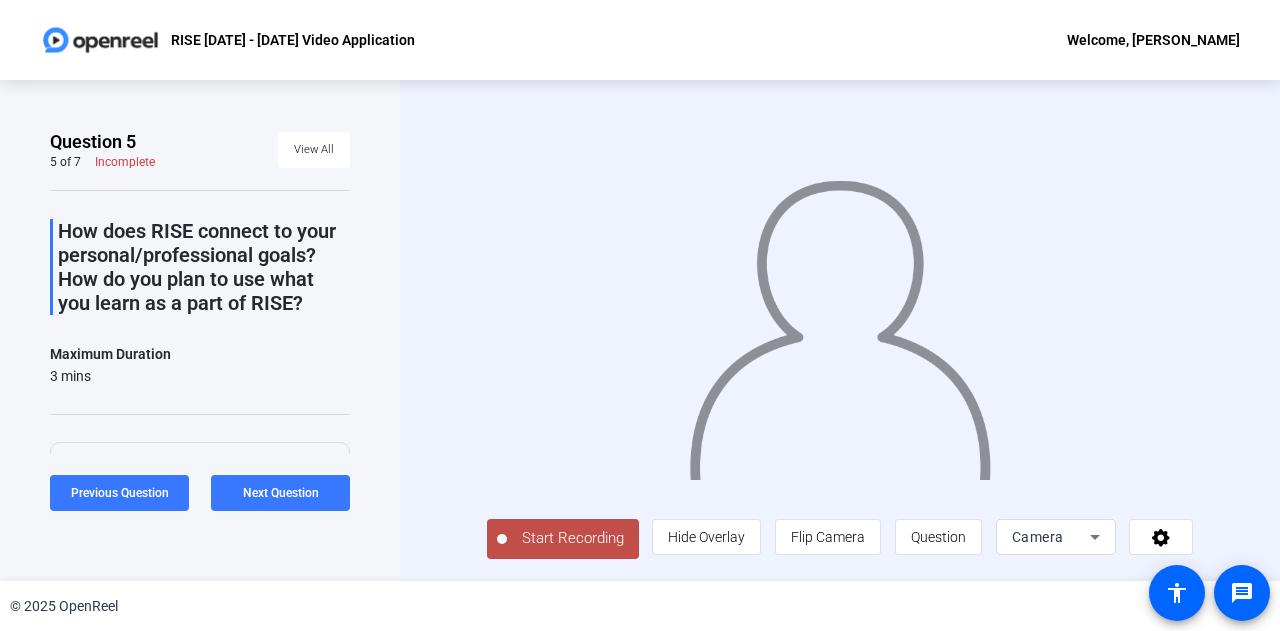 click on "Start Recording" 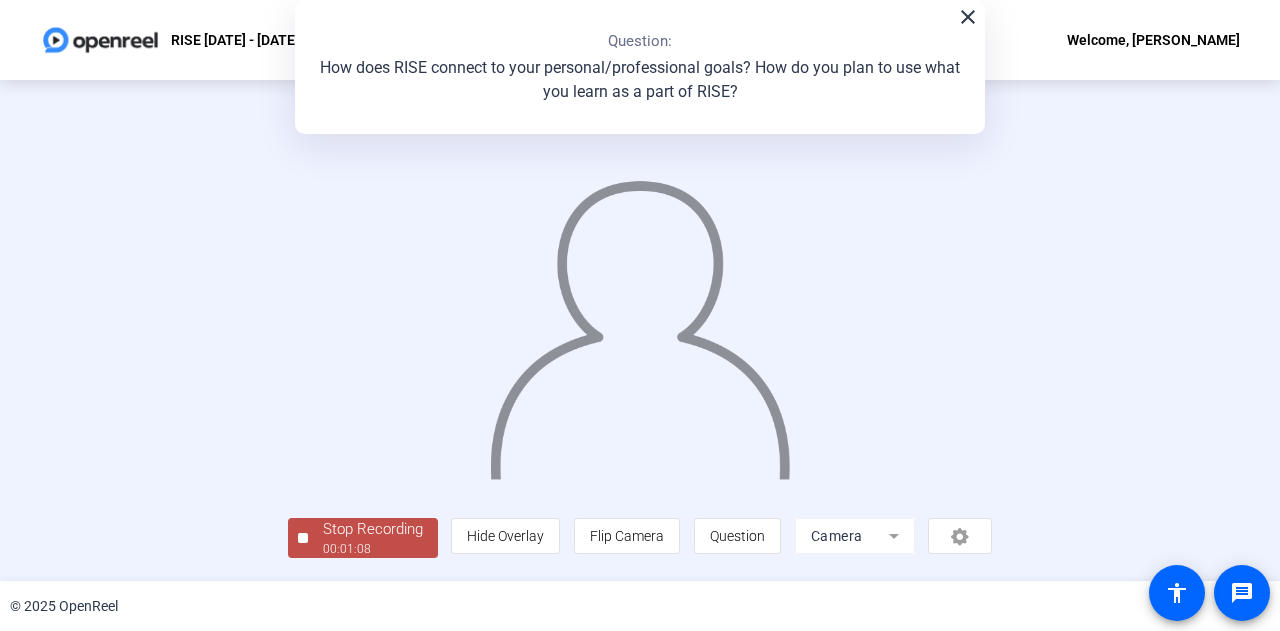 scroll, scrollTop: 100, scrollLeft: 0, axis: vertical 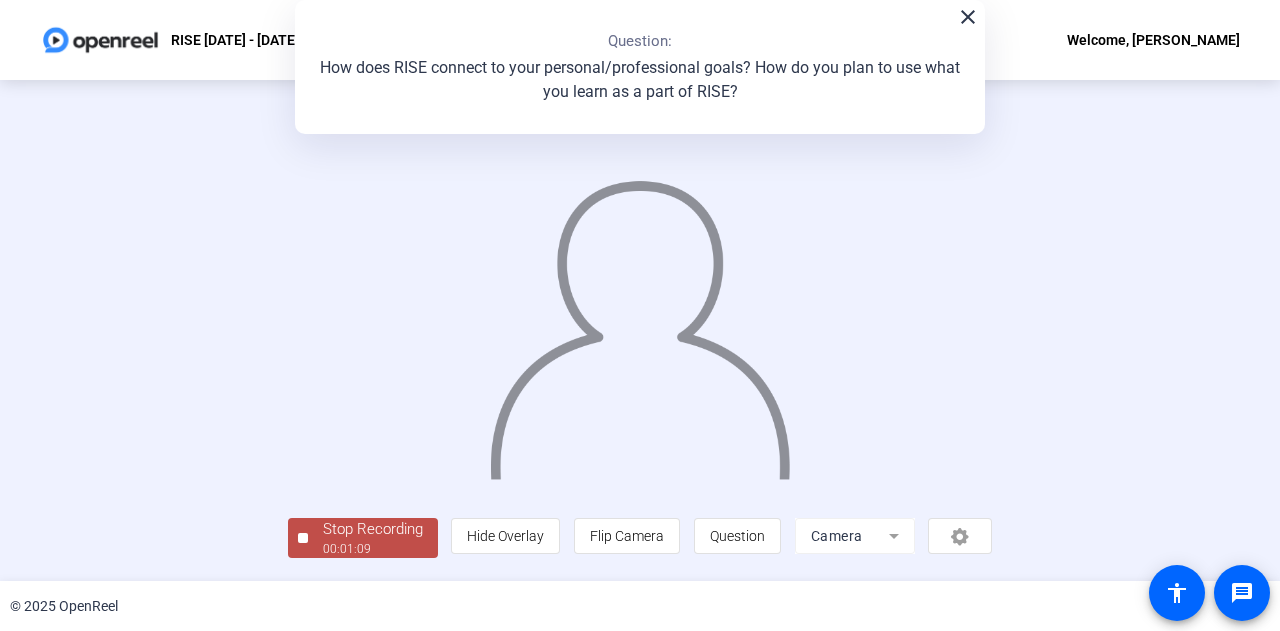 click on "Stop Recording" 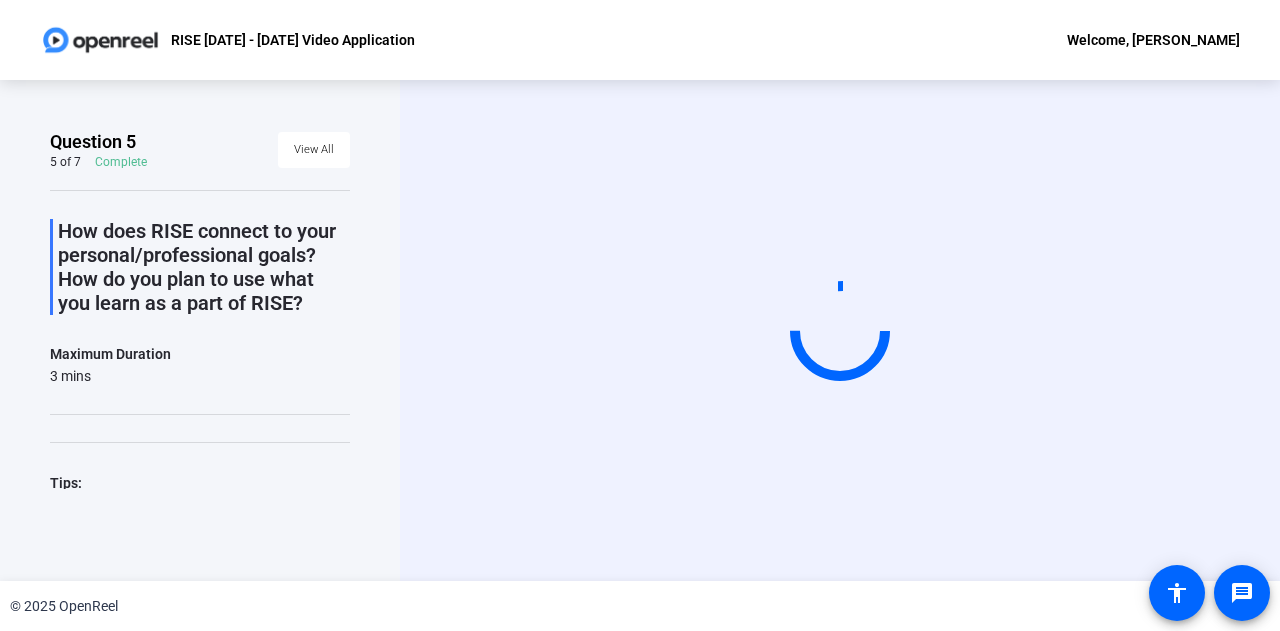 scroll, scrollTop: 0, scrollLeft: 0, axis: both 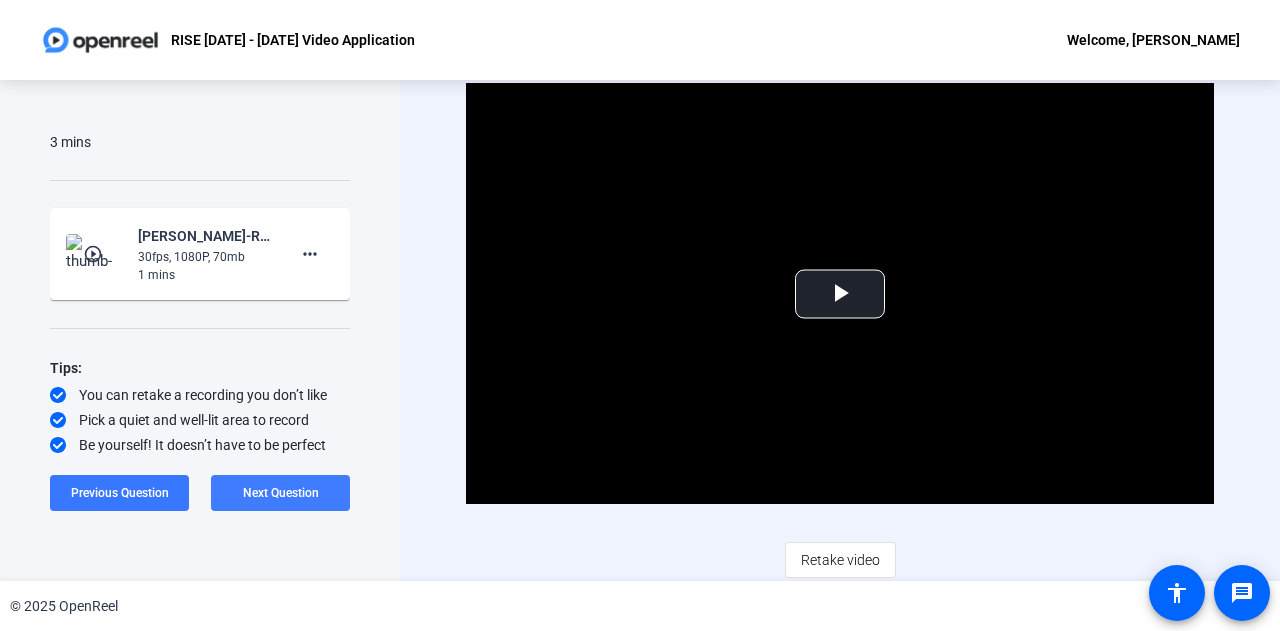 click 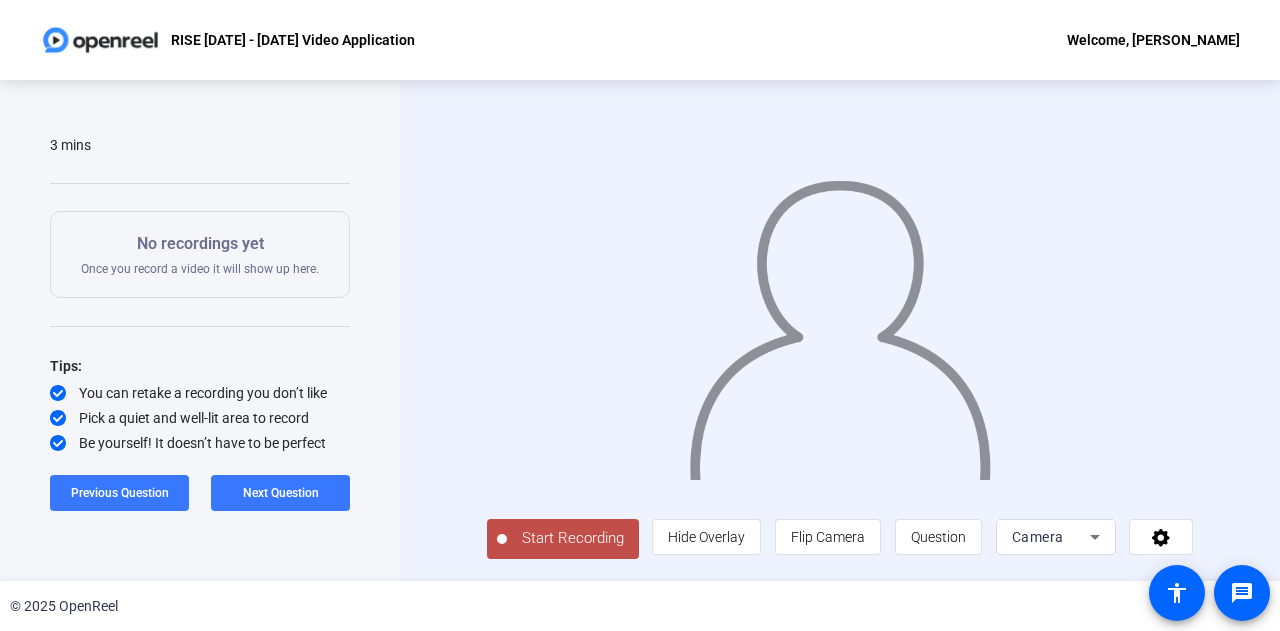 scroll, scrollTop: 4, scrollLeft: 0, axis: vertical 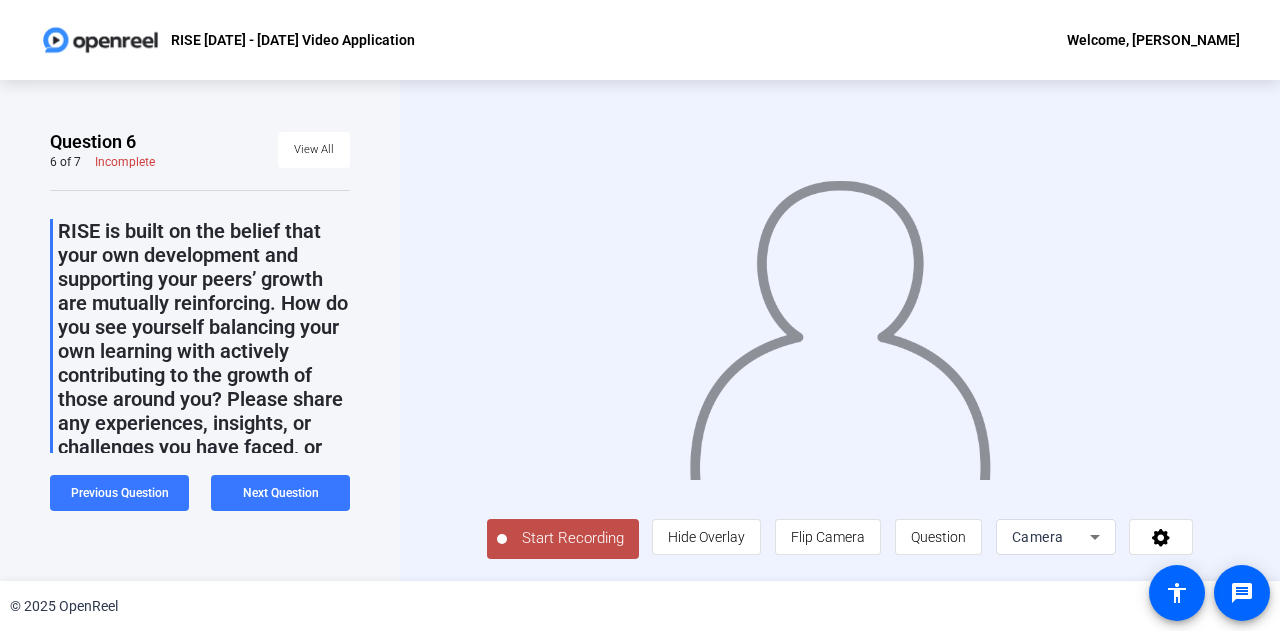 click on "Start Recording" 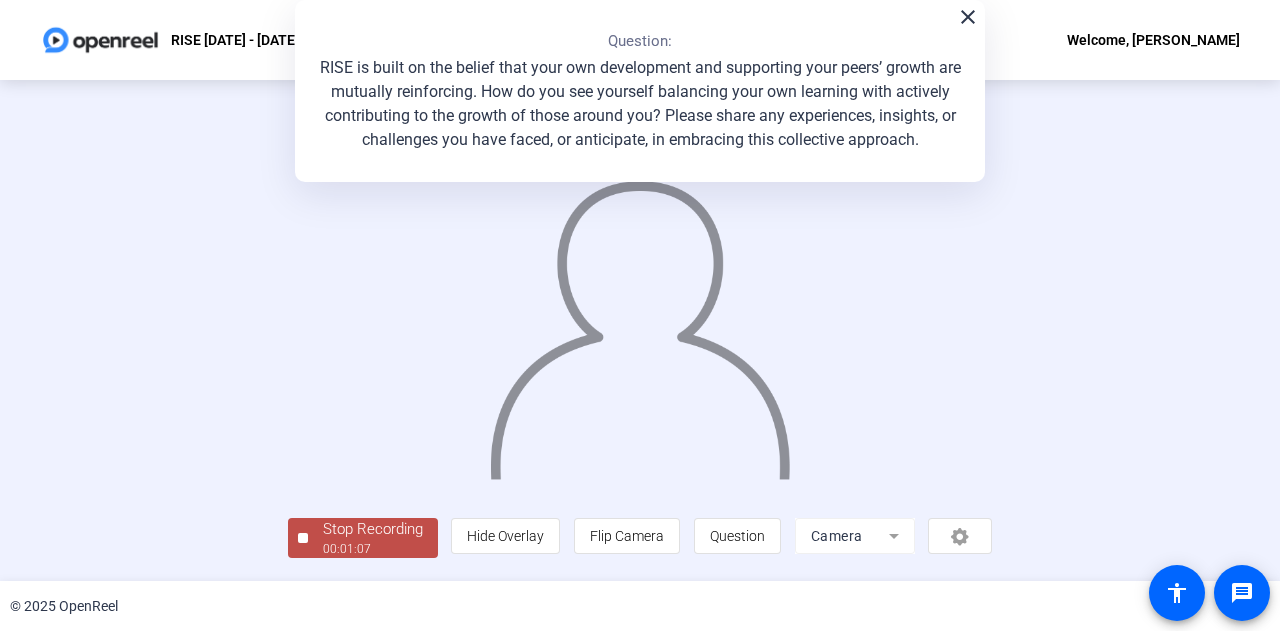 scroll, scrollTop: 100, scrollLeft: 0, axis: vertical 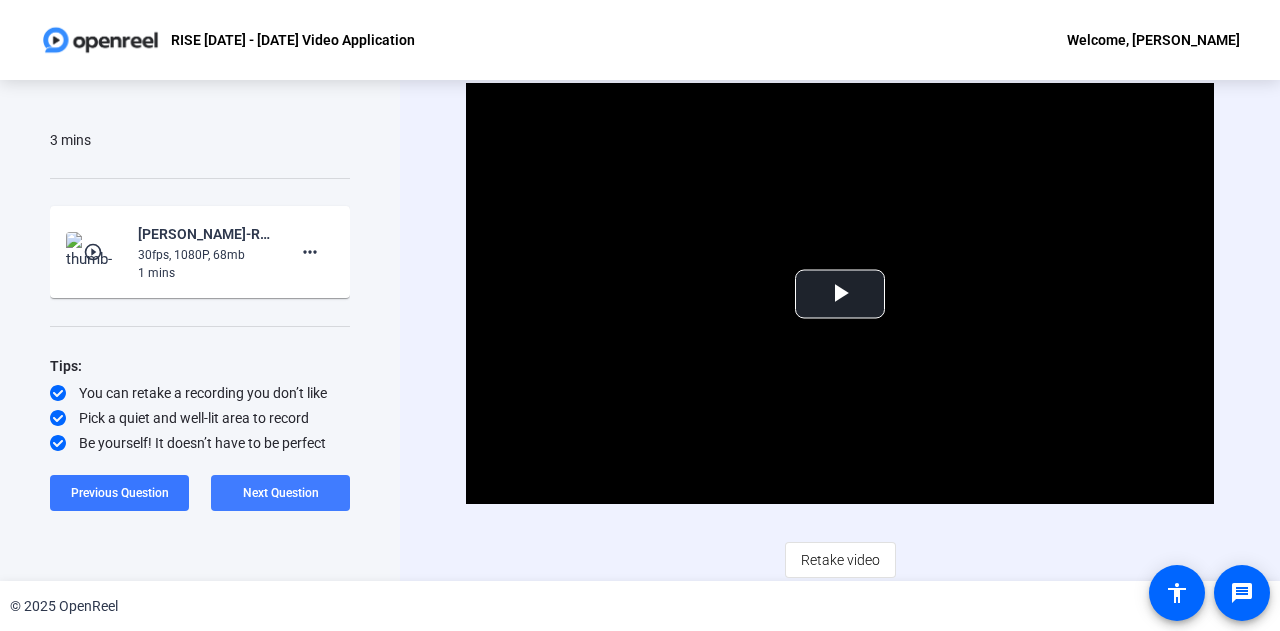 click 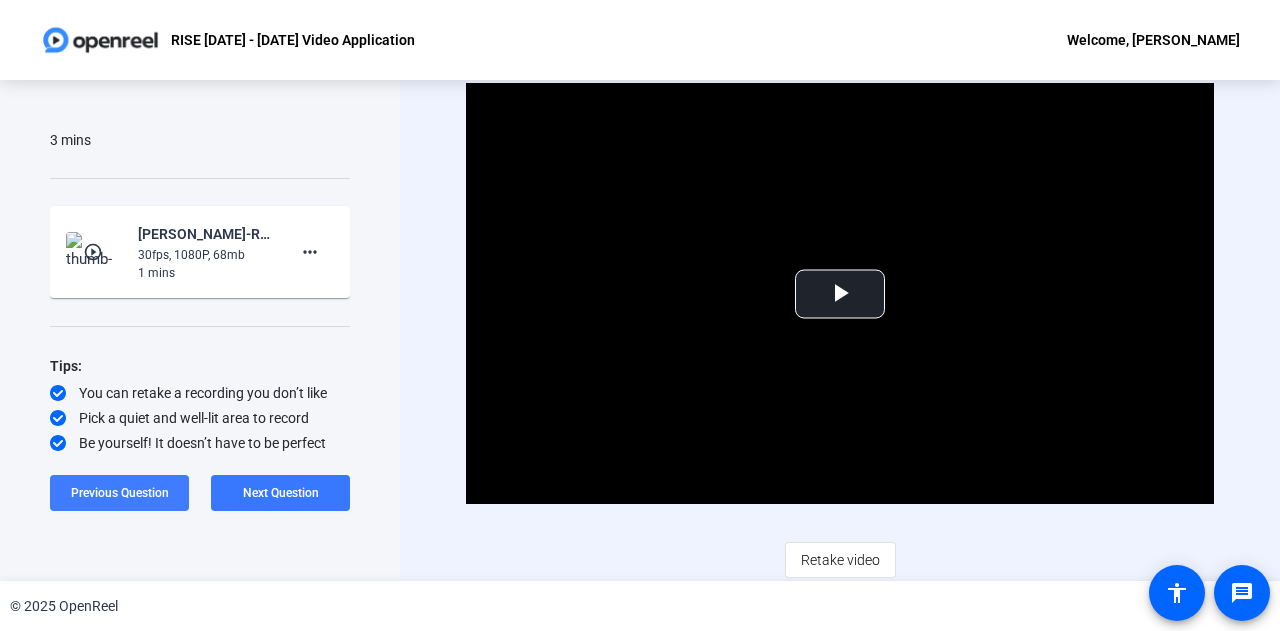 scroll, scrollTop: 277, scrollLeft: 0, axis: vertical 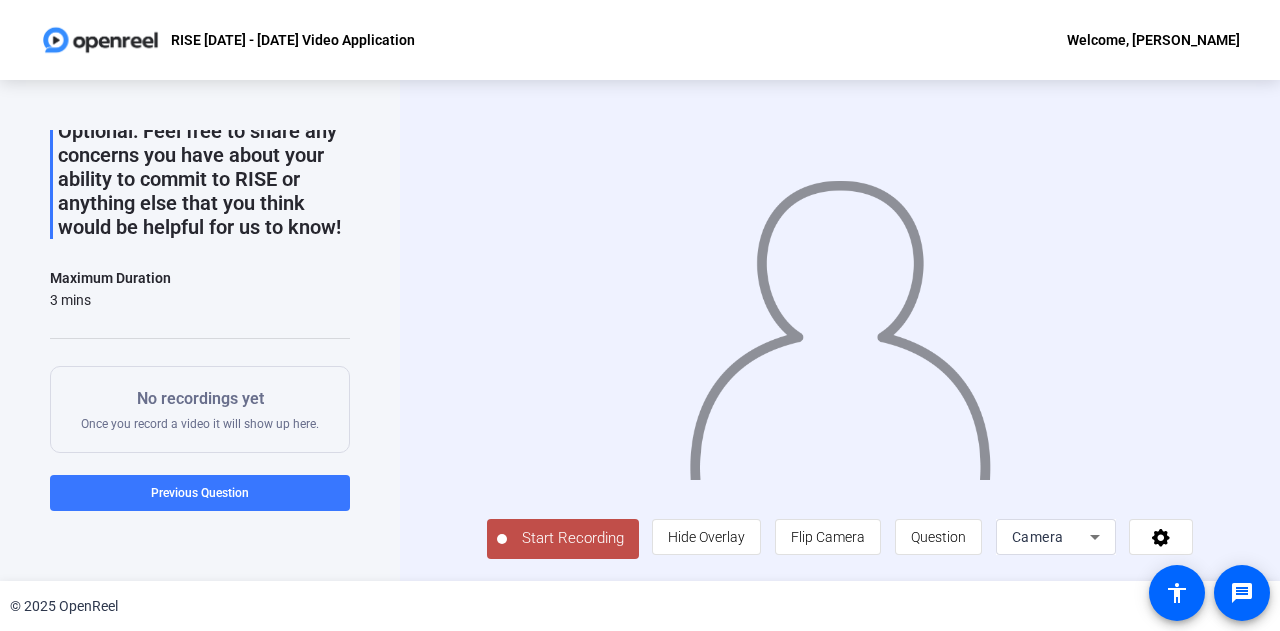 click on "Start Recording" 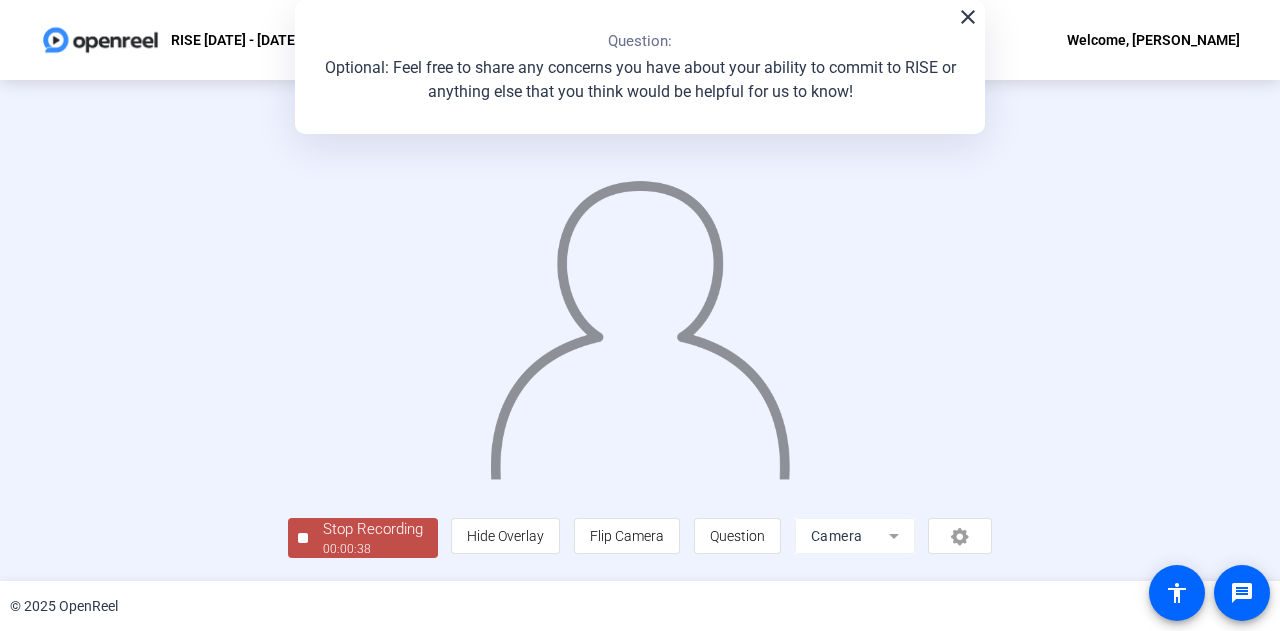 scroll, scrollTop: 100, scrollLeft: 0, axis: vertical 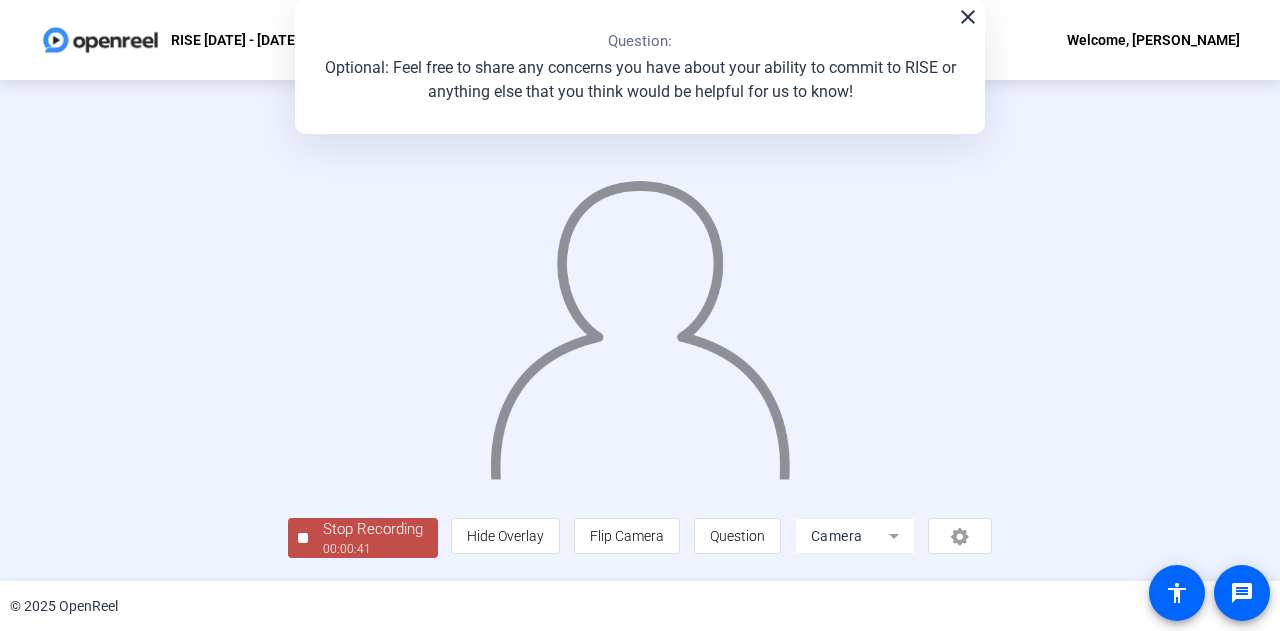 click on "Stop Recording" 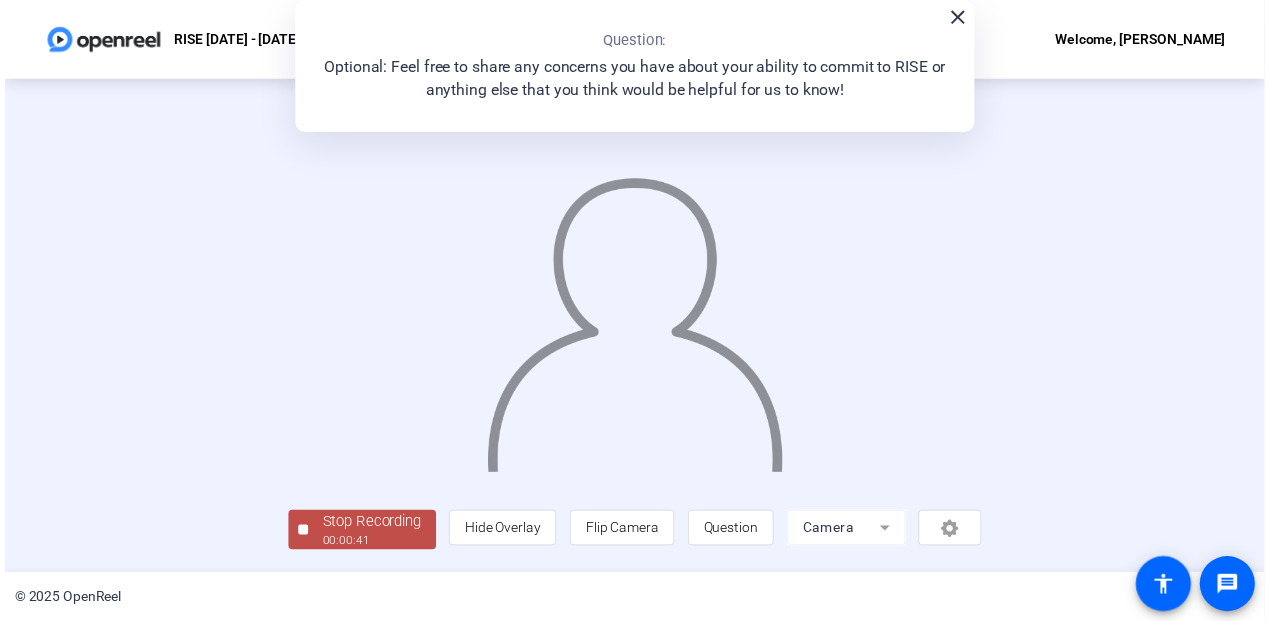 scroll, scrollTop: 0, scrollLeft: 0, axis: both 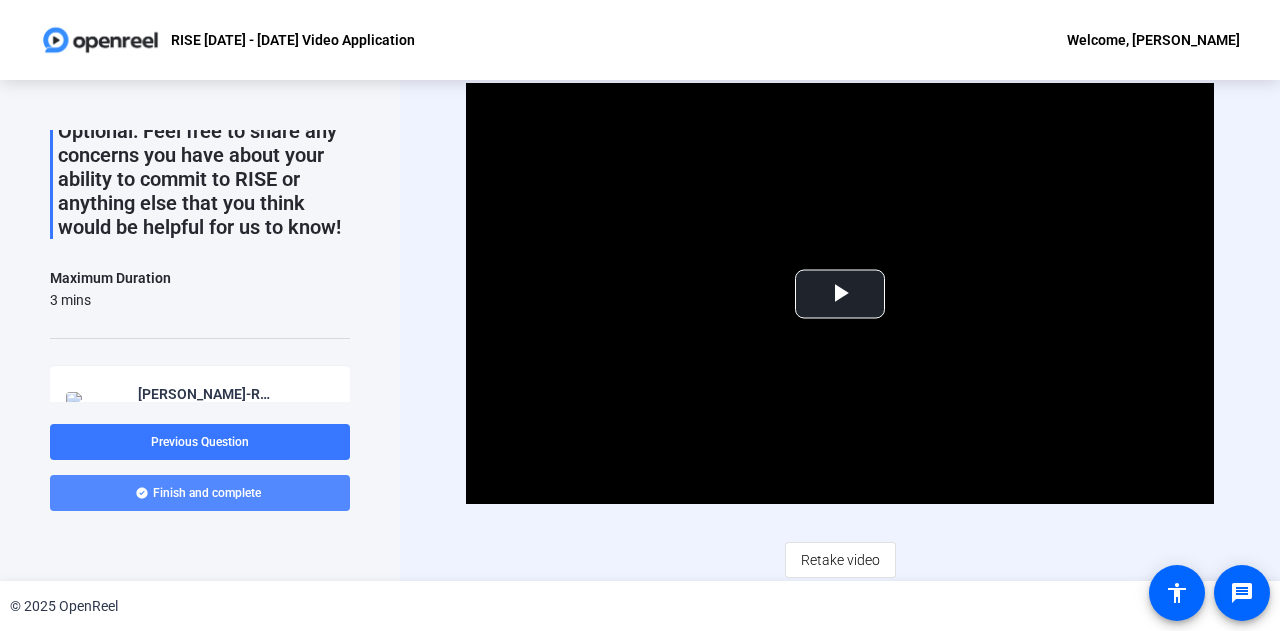 click on "Finish and complete" 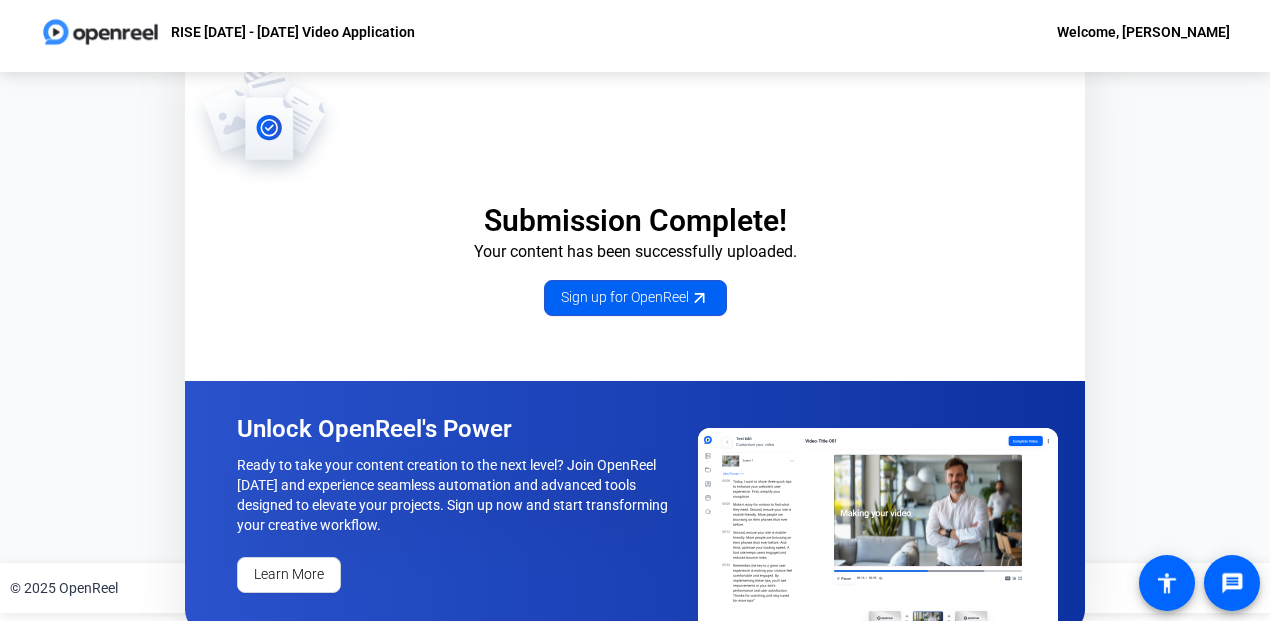 scroll, scrollTop: 23, scrollLeft: 0, axis: vertical 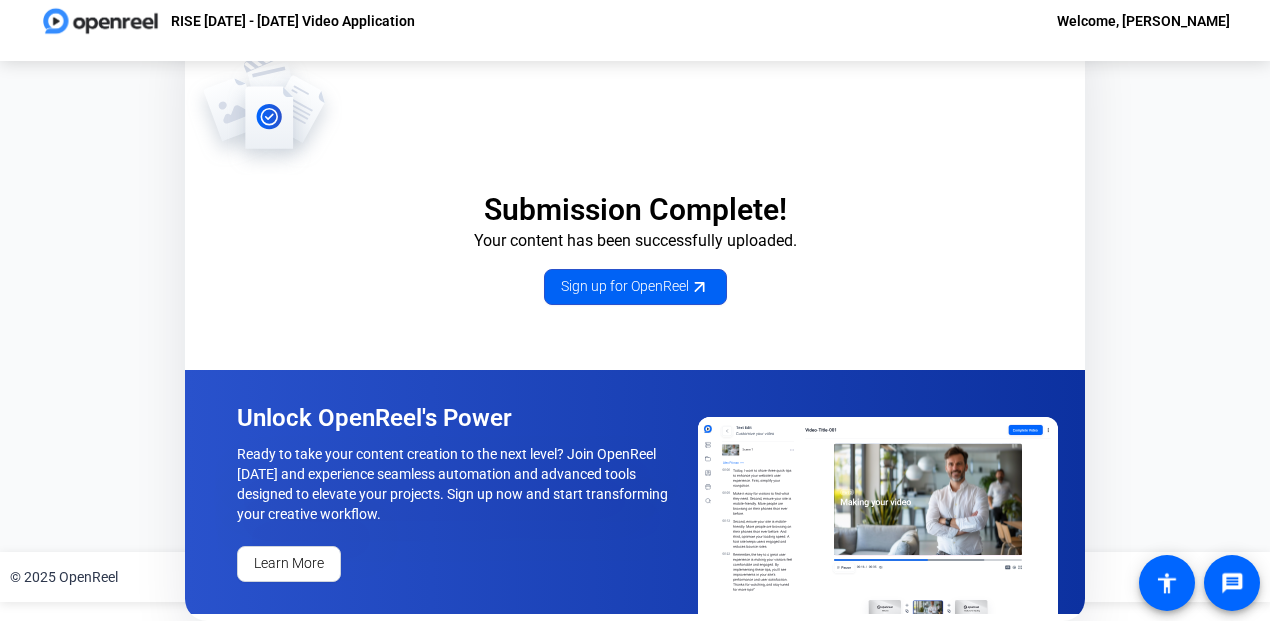 click on "Sign up for OpenReel" 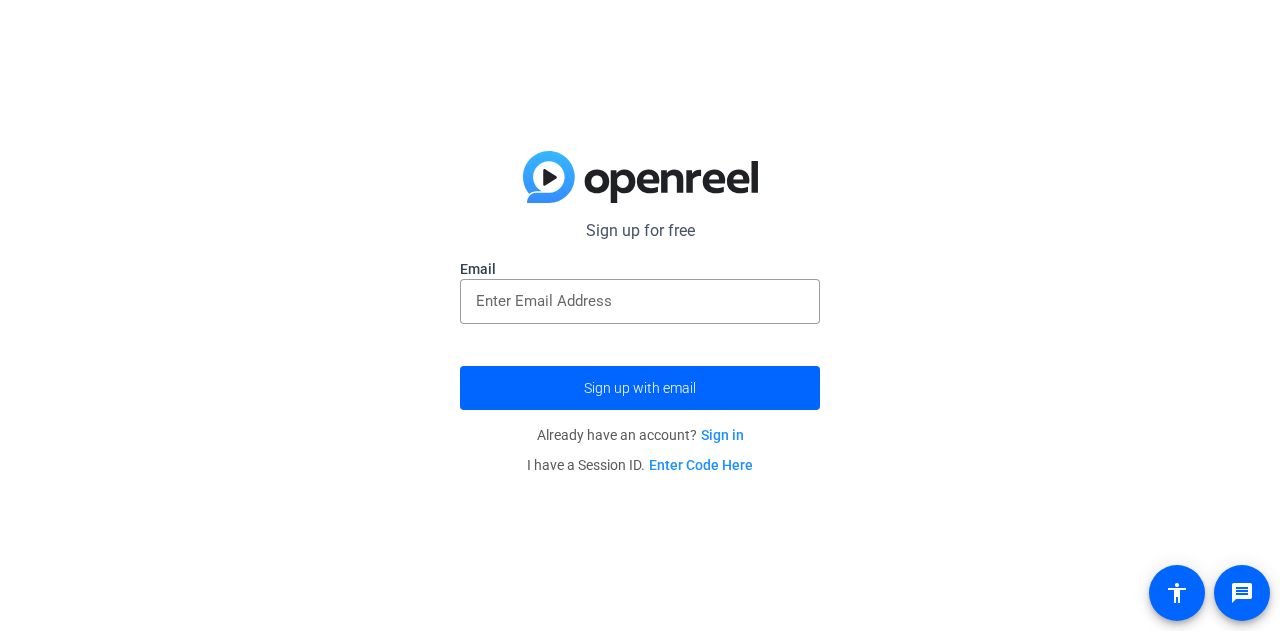 scroll, scrollTop: 0, scrollLeft: 0, axis: both 